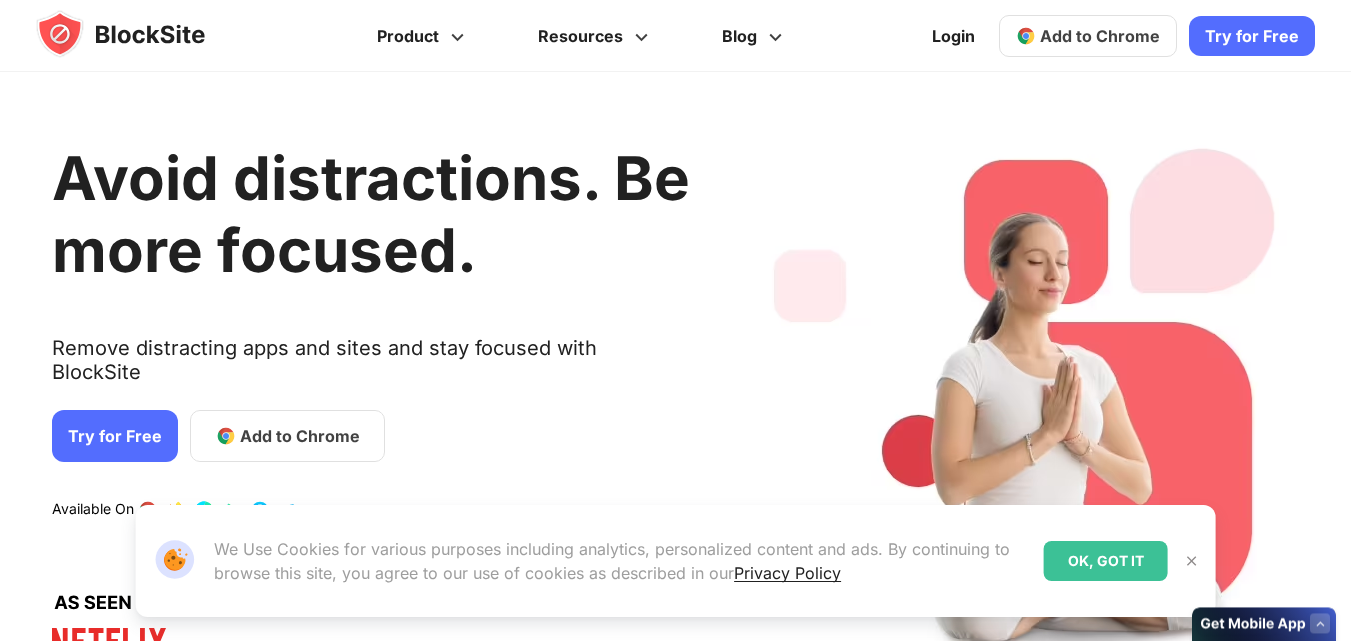 scroll, scrollTop: 0, scrollLeft: 0, axis: both 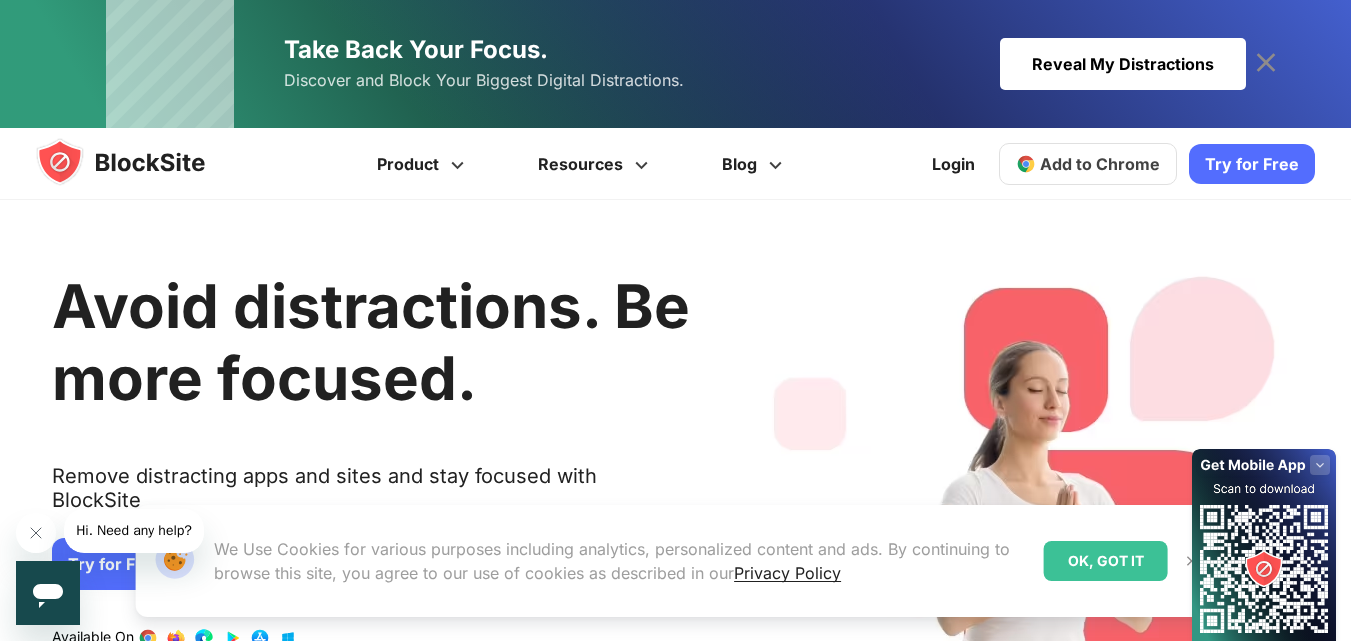 click on "Add to Chrome" at bounding box center [1100, 164] 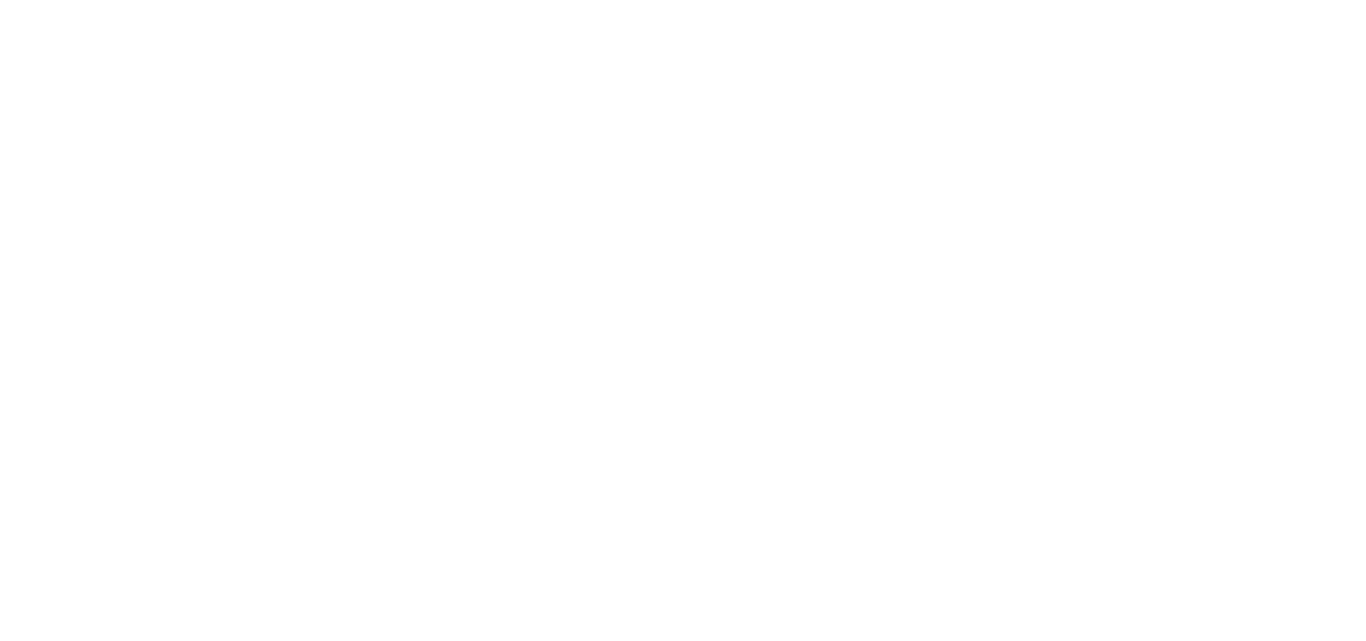 scroll, scrollTop: 0, scrollLeft: 0, axis: both 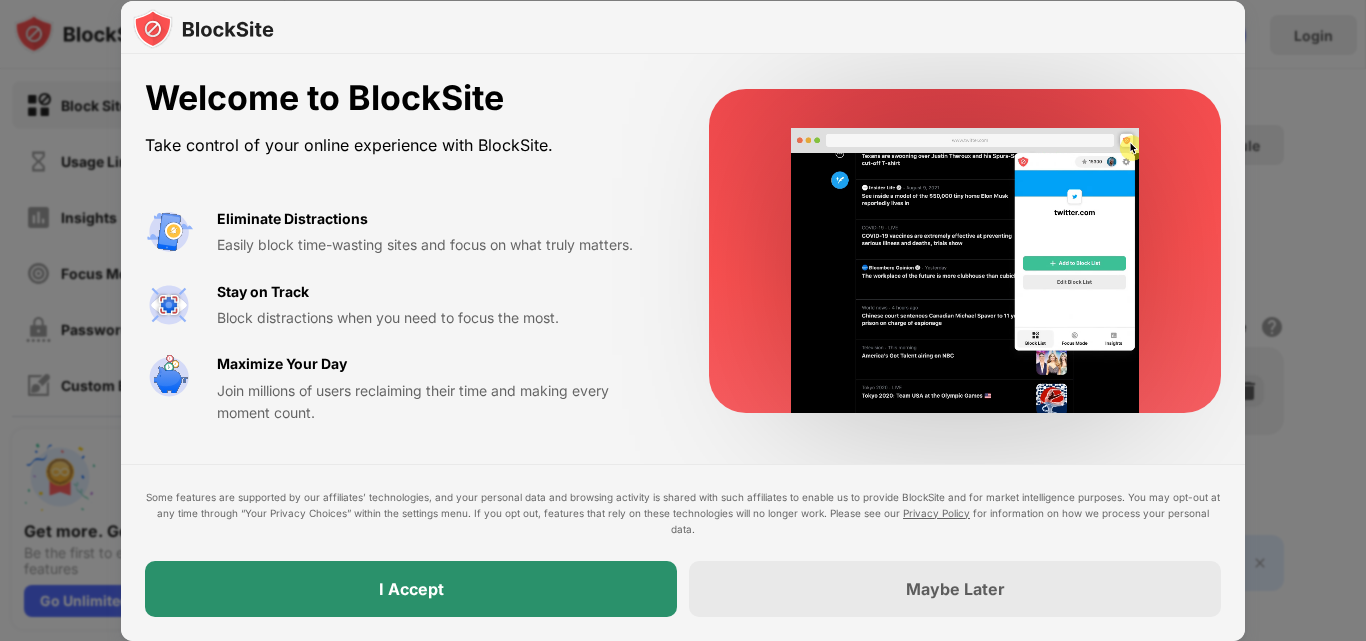click on "I Accept" at bounding box center (411, 589) 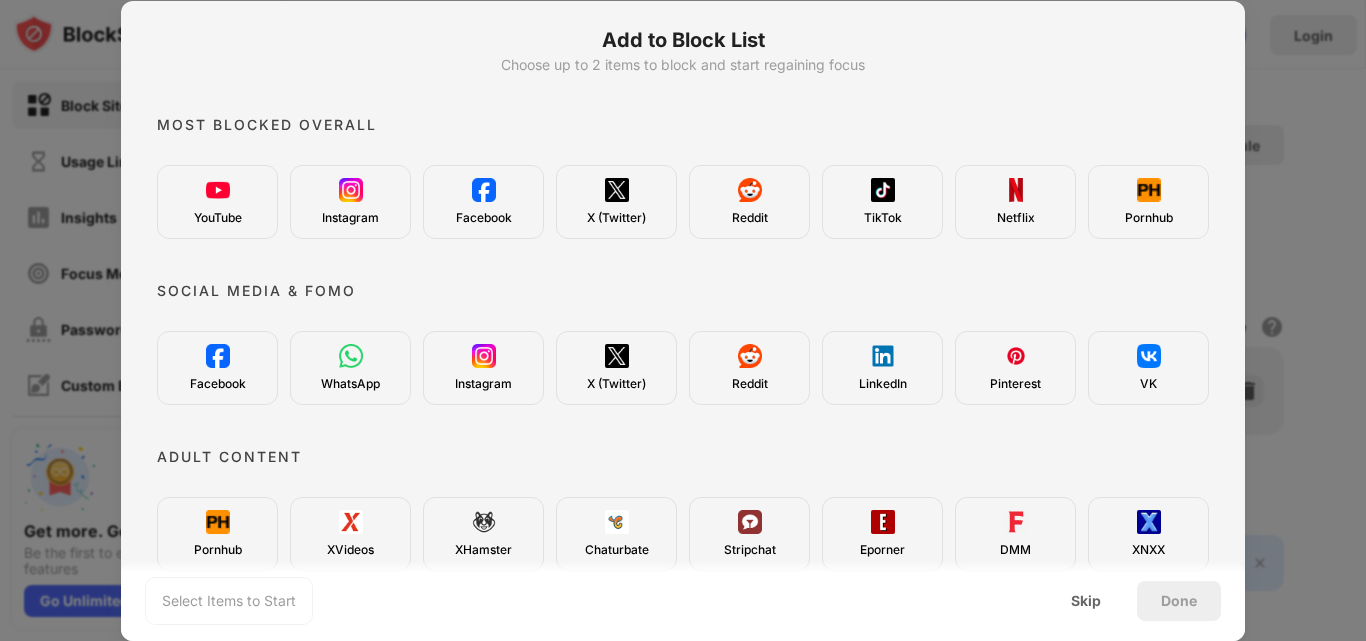 click at bounding box center [218, 190] 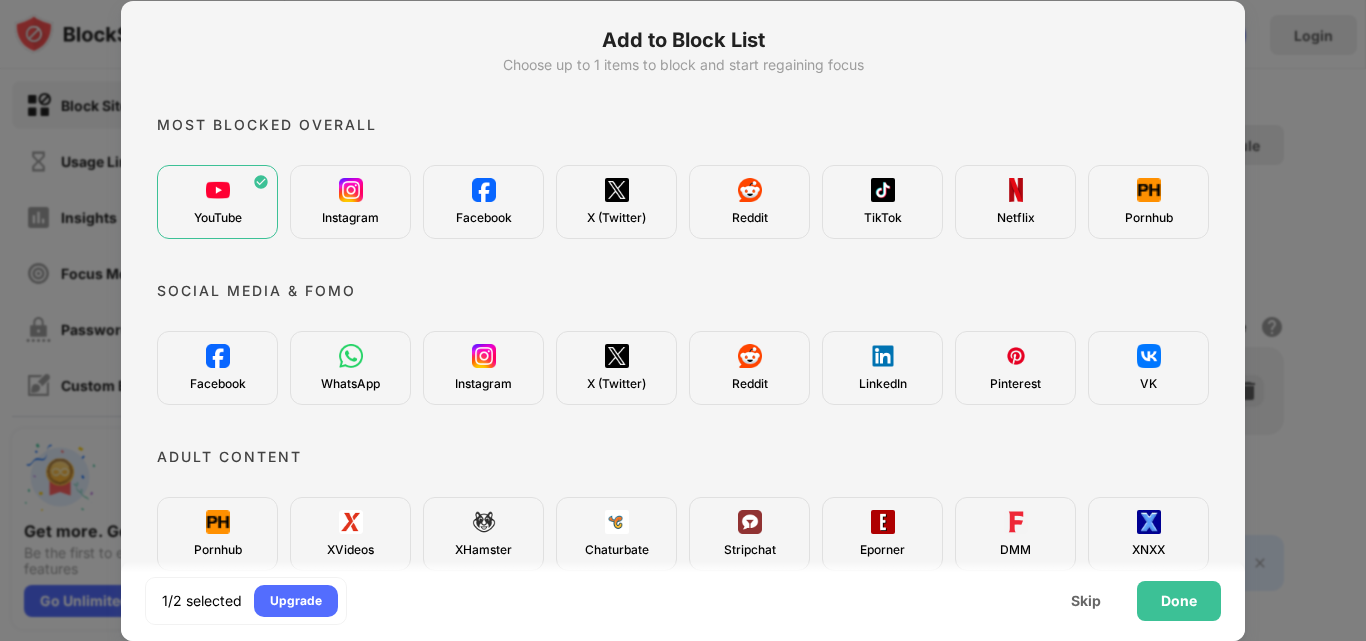 drag, startPoint x: 471, startPoint y: 201, endPoint x: 524, endPoint y: 201, distance: 53 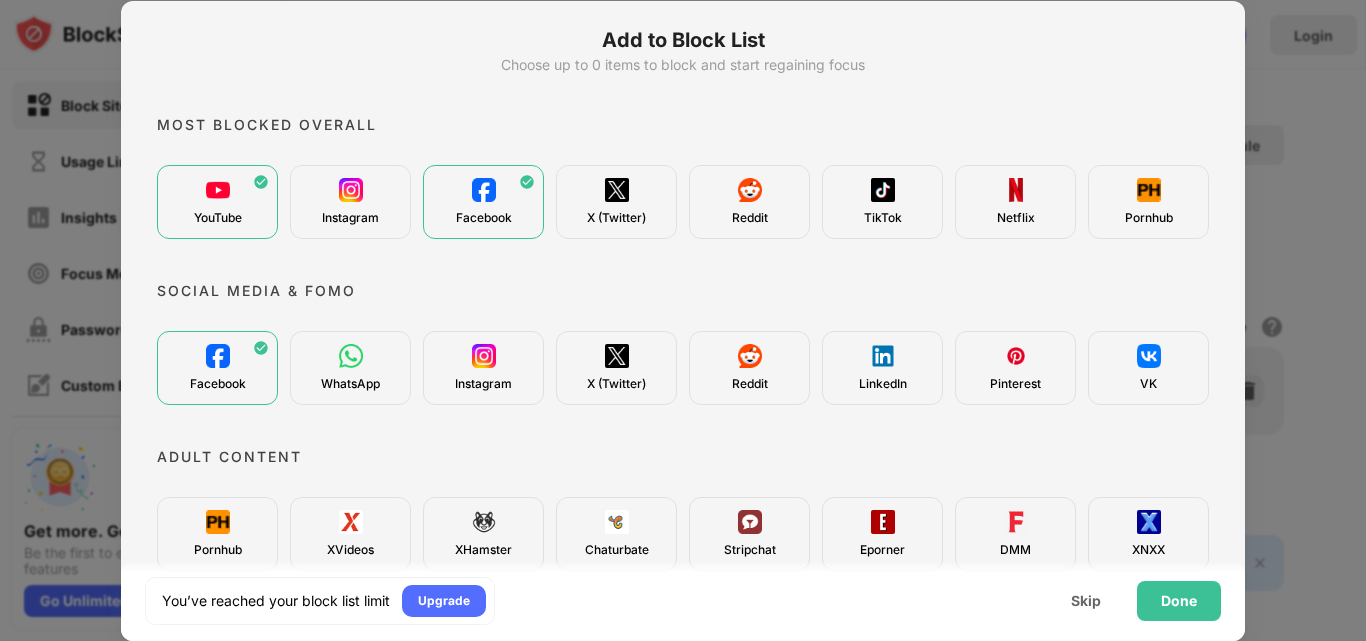 click at bounding box center (883, 190) 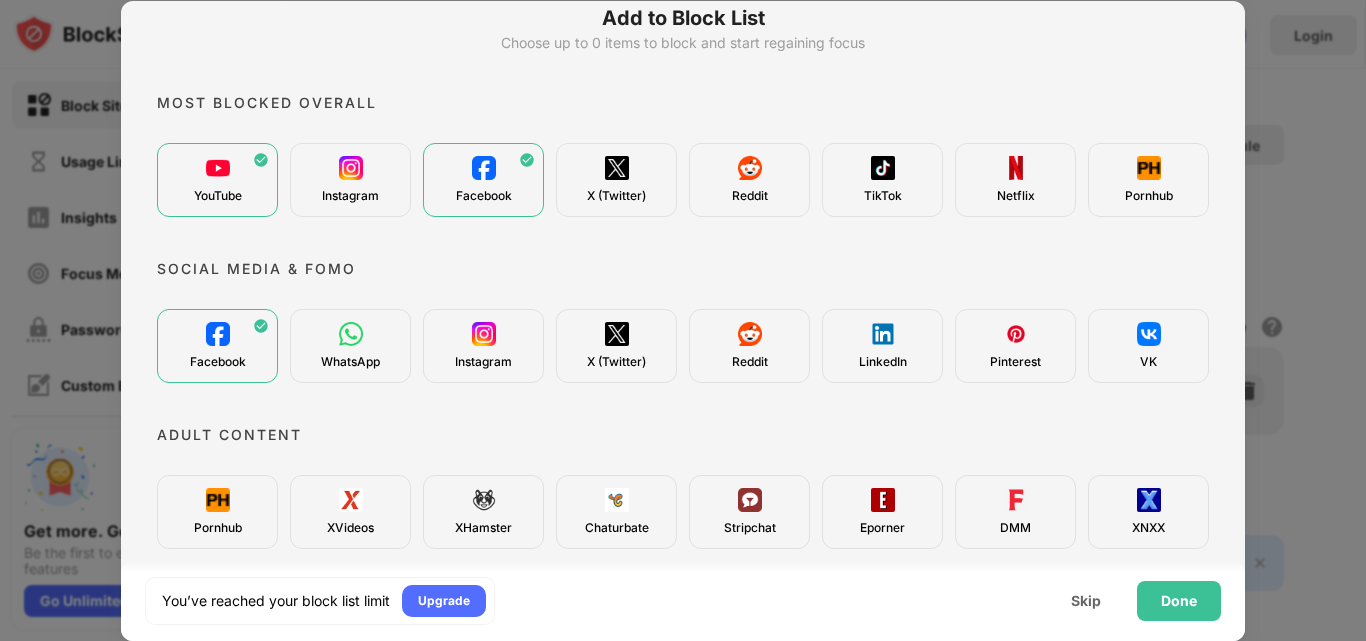 scroll, scrollTop: 0, scrollLeft: 0, axis: both 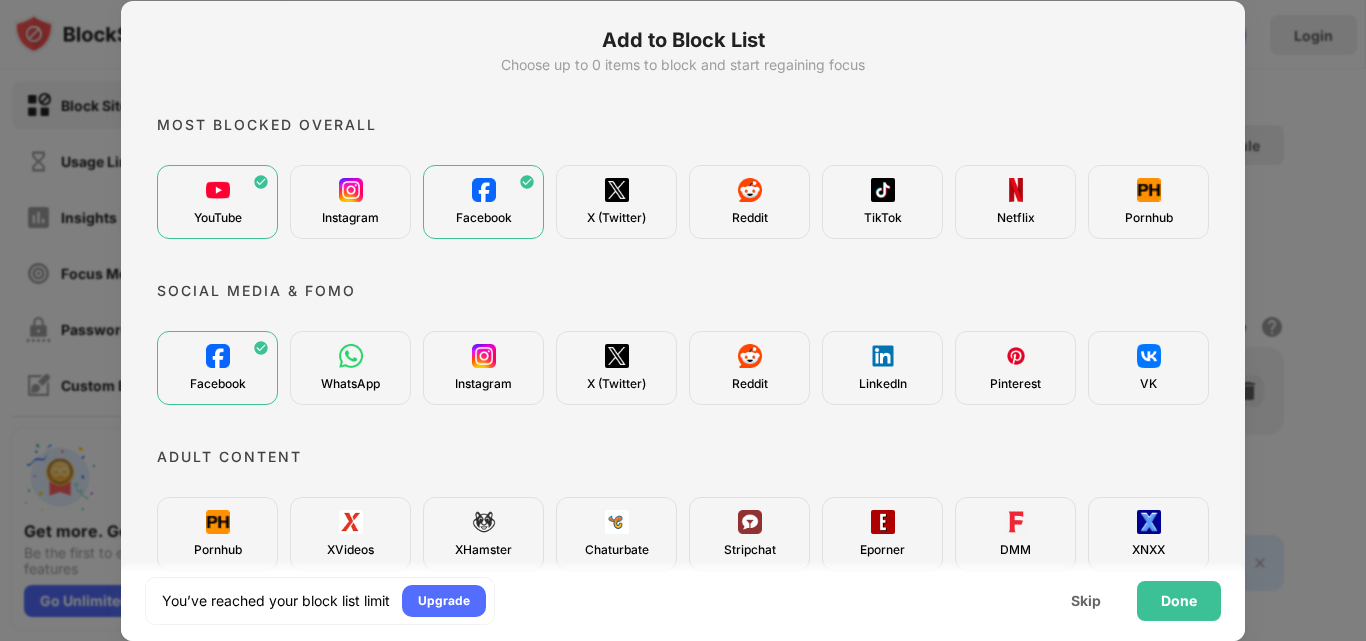 click on "Instagram" at bounding box center (483, 368) 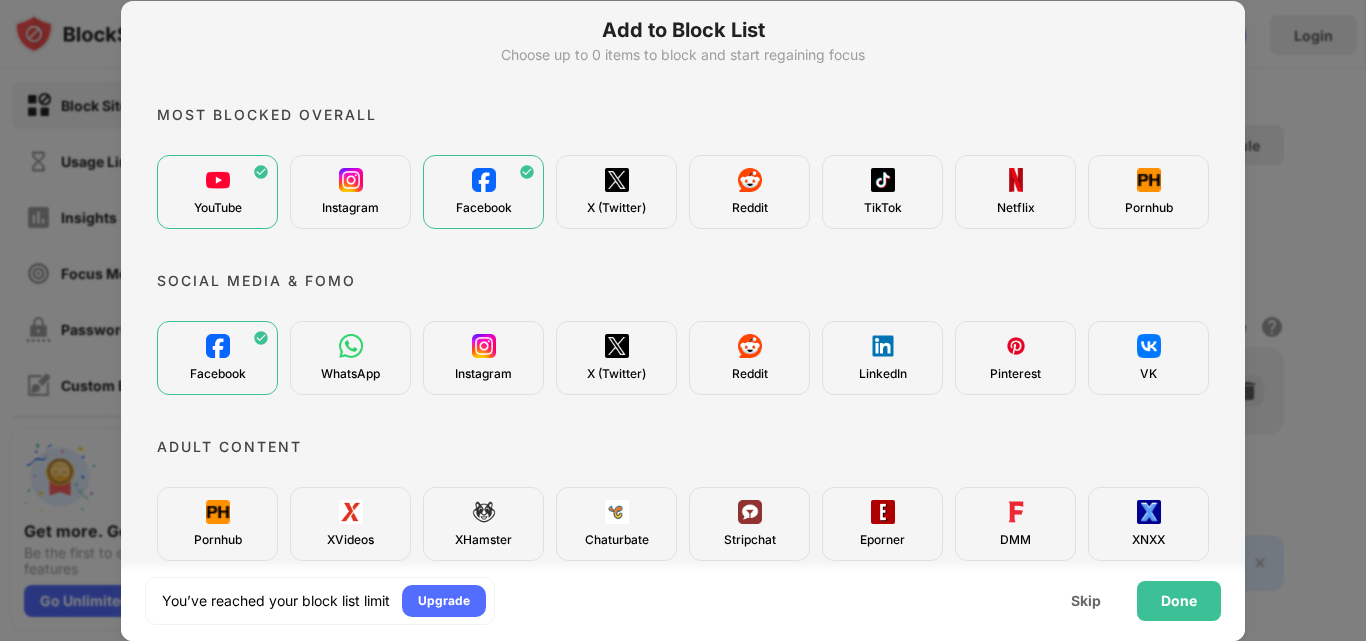 scroll, scrollTop: 0, scrollLeft: 0, axis: both 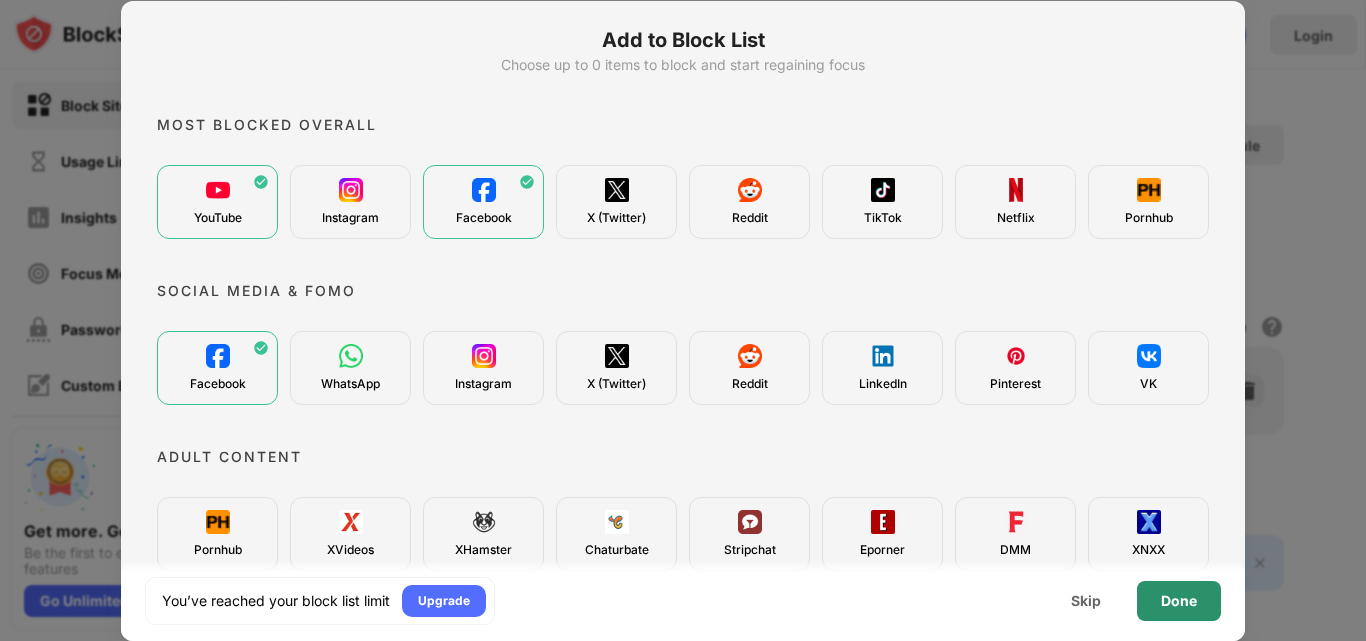 click on "Done" at bounding box center [1179, 601] 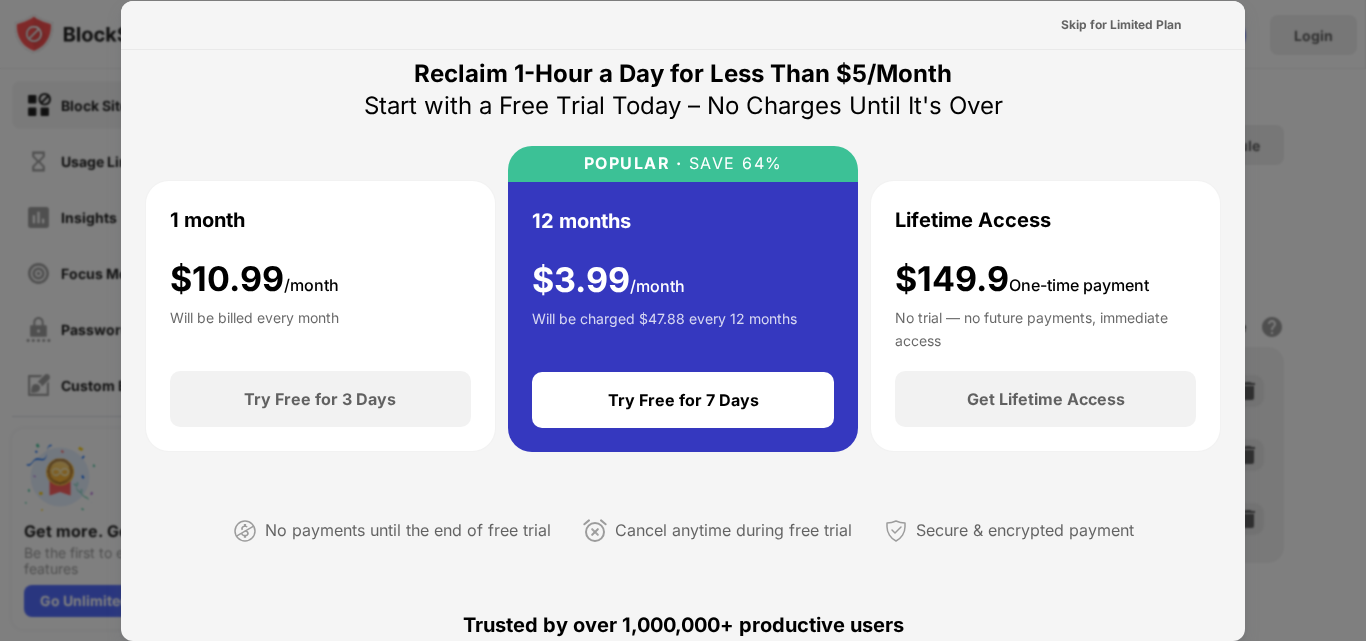 scroll, scrollTop: 0, scrollLeft: 0, axis: both 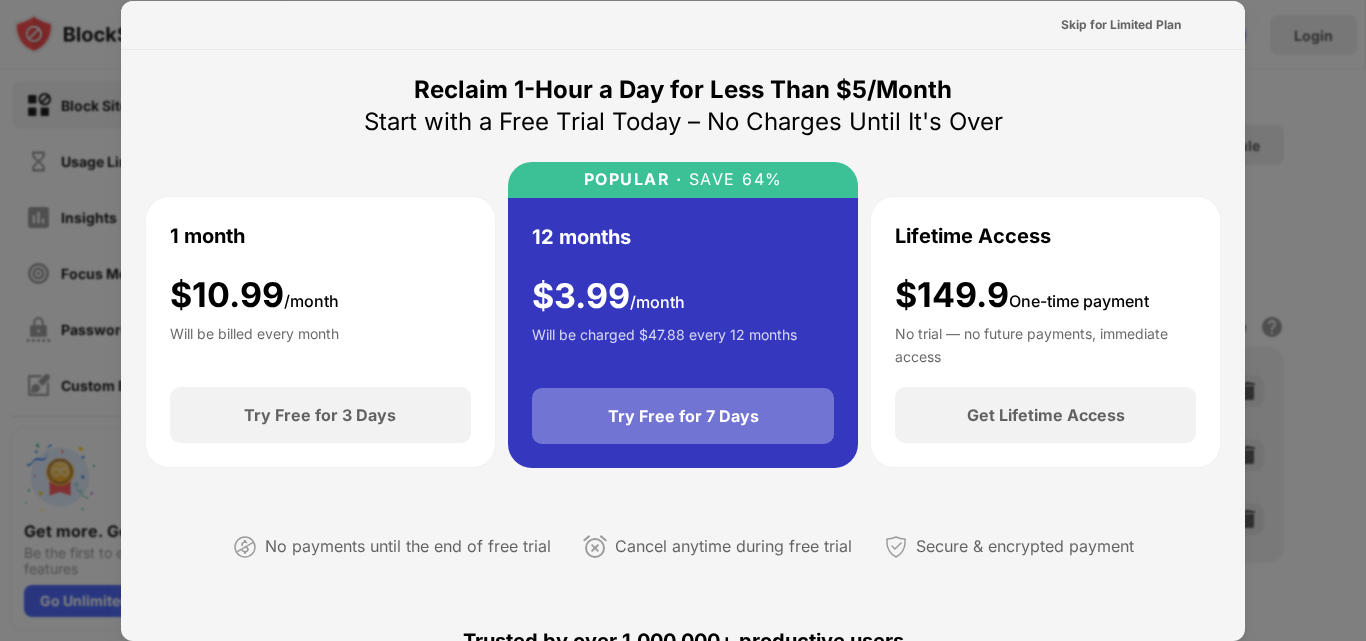 click on "Try Free for 7 Days" at bounding box center [683, 416] 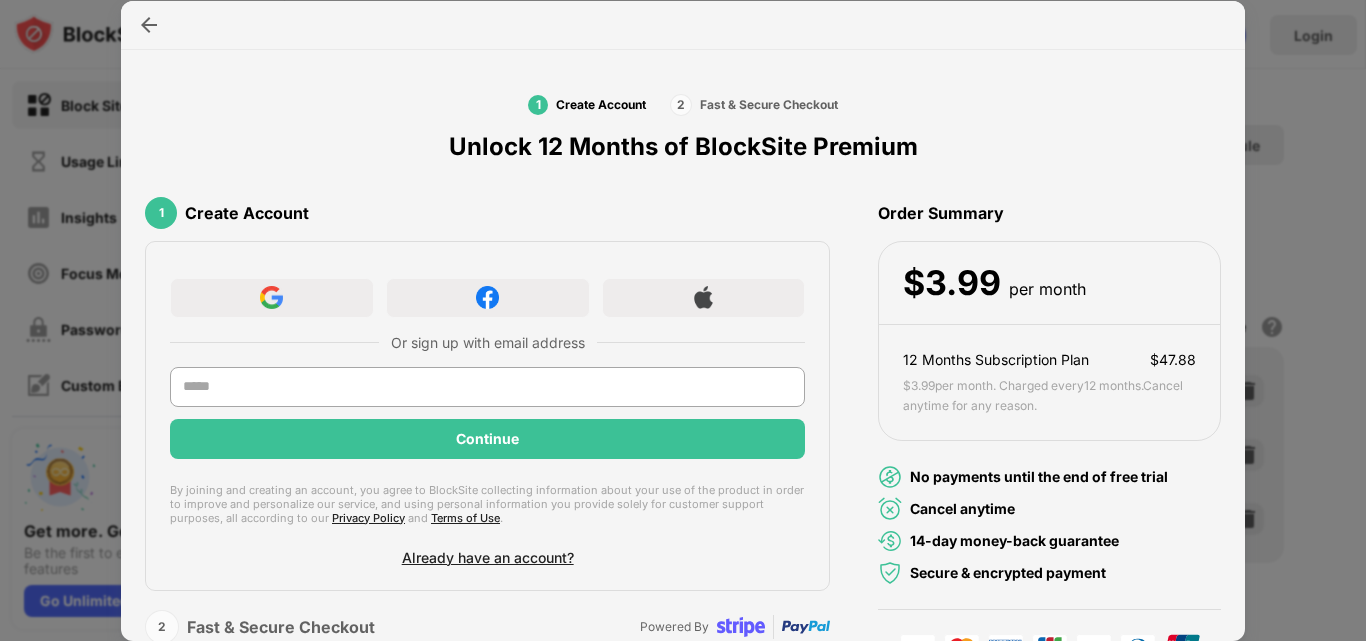 scroll, scrollTop: 0, scrollLeft: 0, axis: both 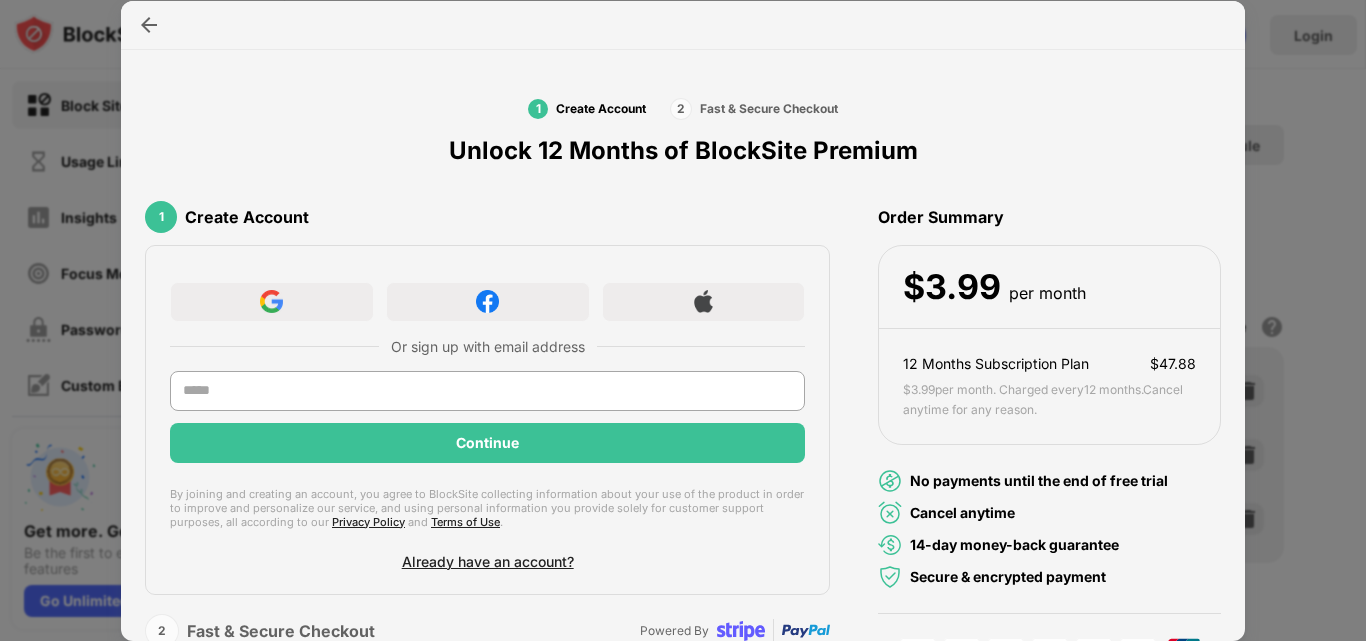 click at bounding box center (683, 320) 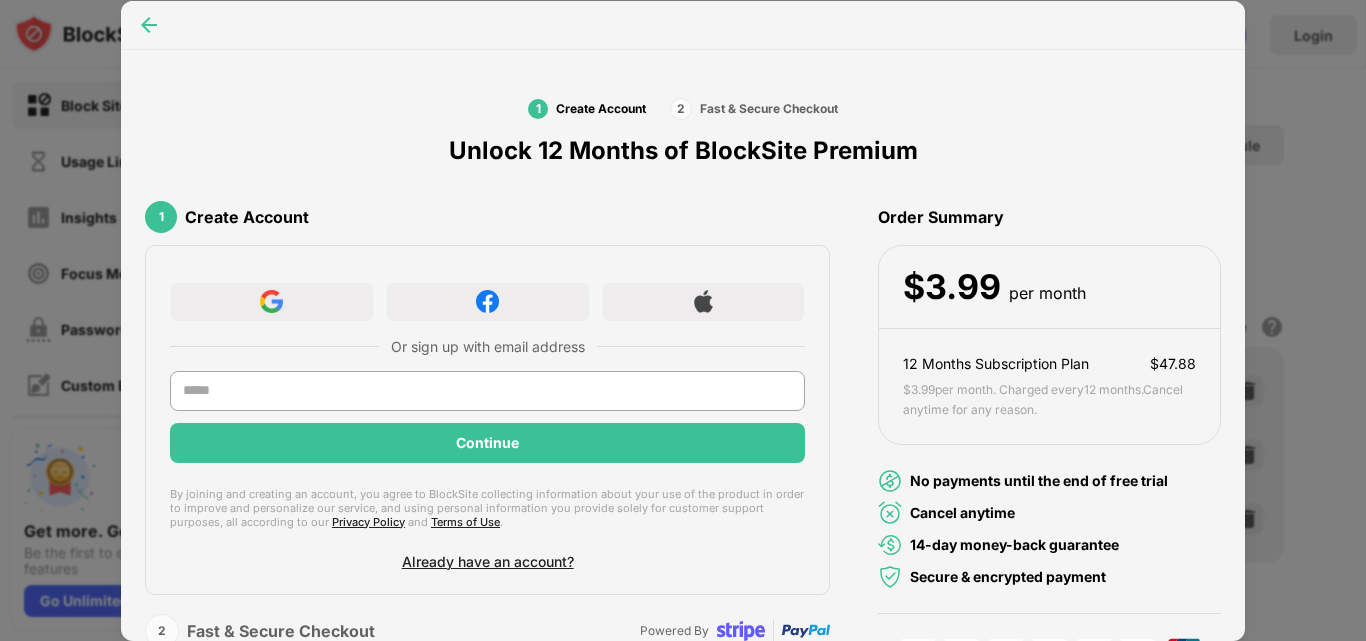 click at bounding box center (149, 25) 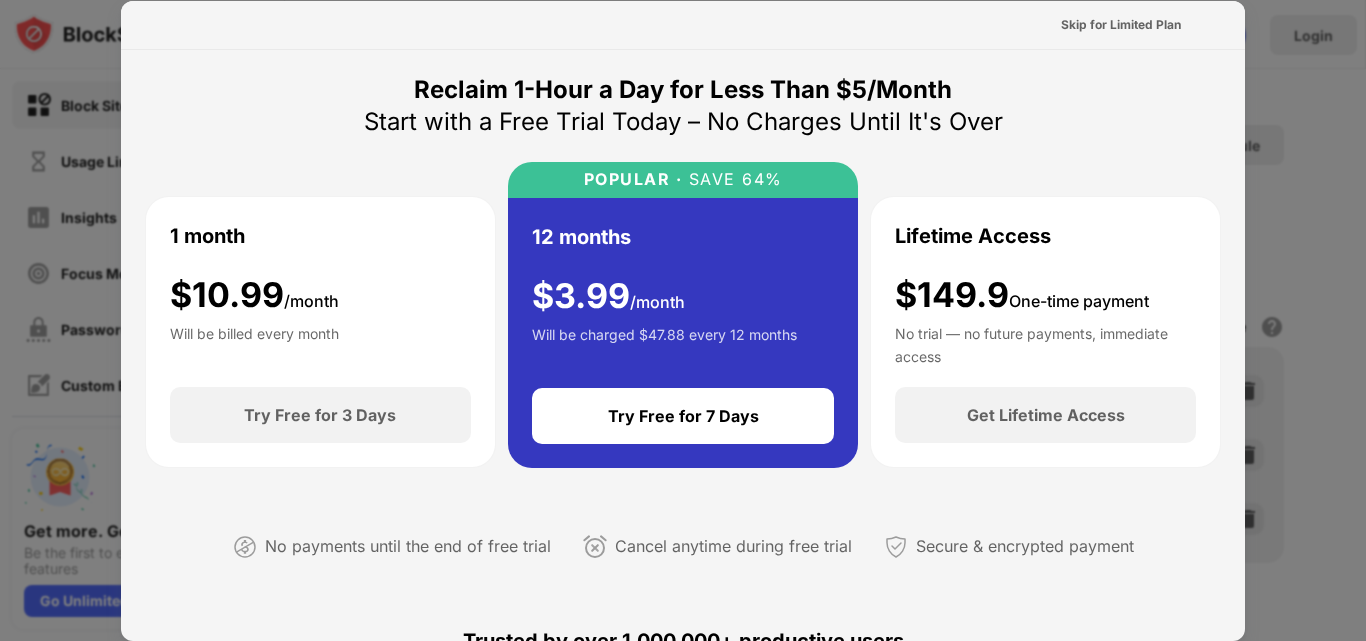 click at bounding box center [683, 320] 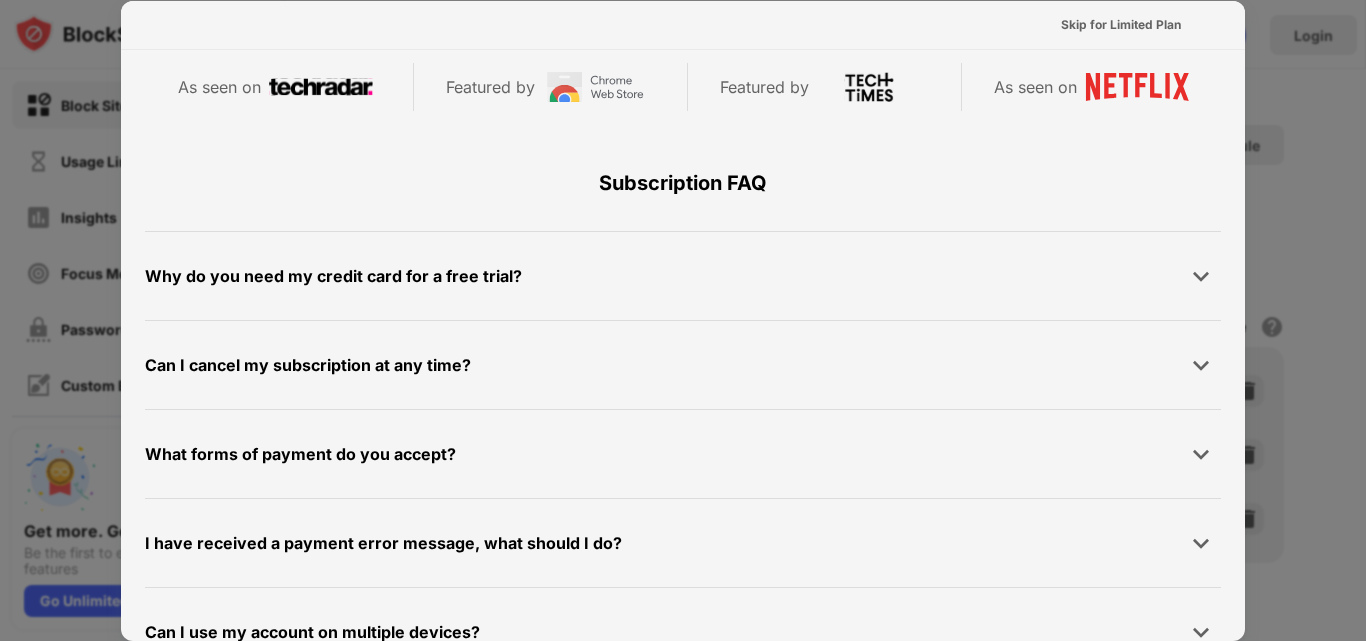 scroll, scrollTop: 975, scrollLeft: 0, axis: vertical 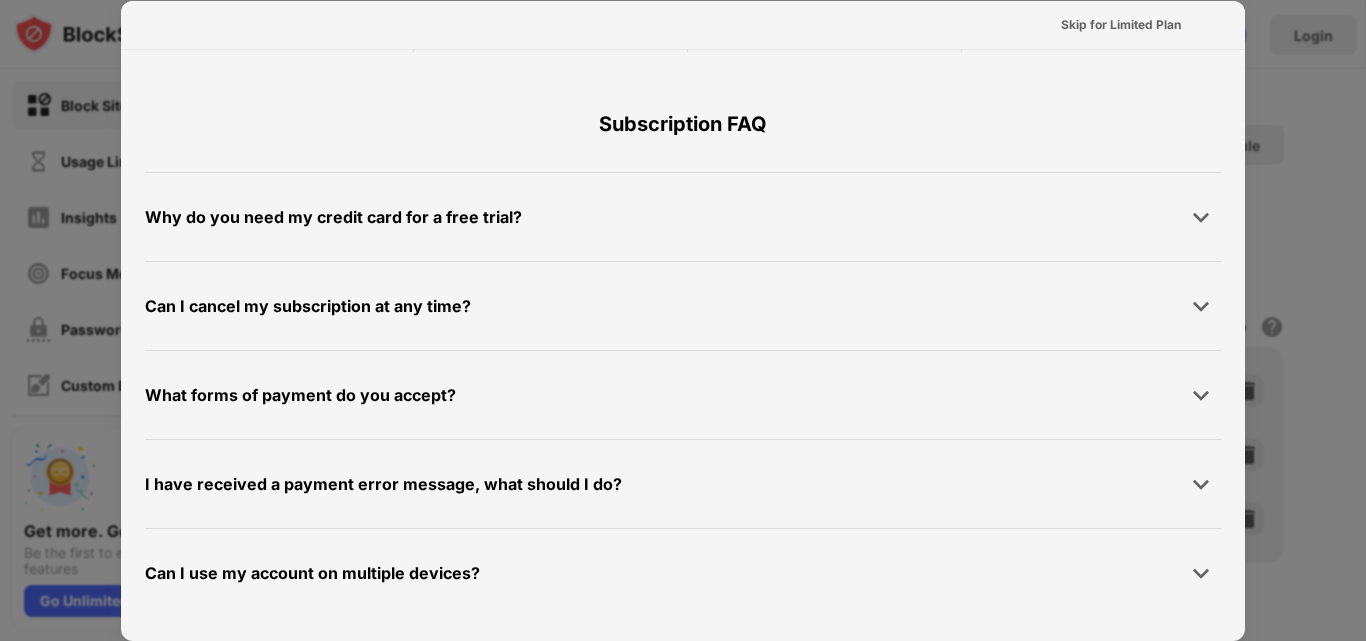 click at bounding box center (683, 320) 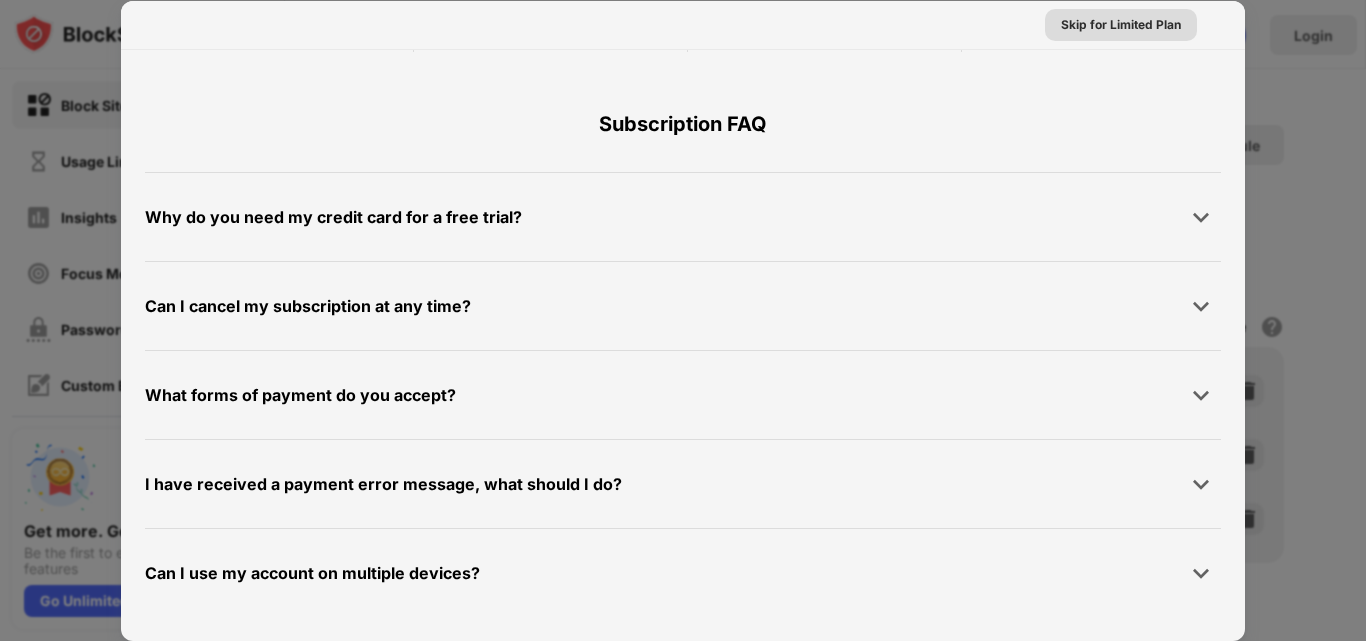click on "Skip for Limited Plan" at bounding box center (1121, 25) 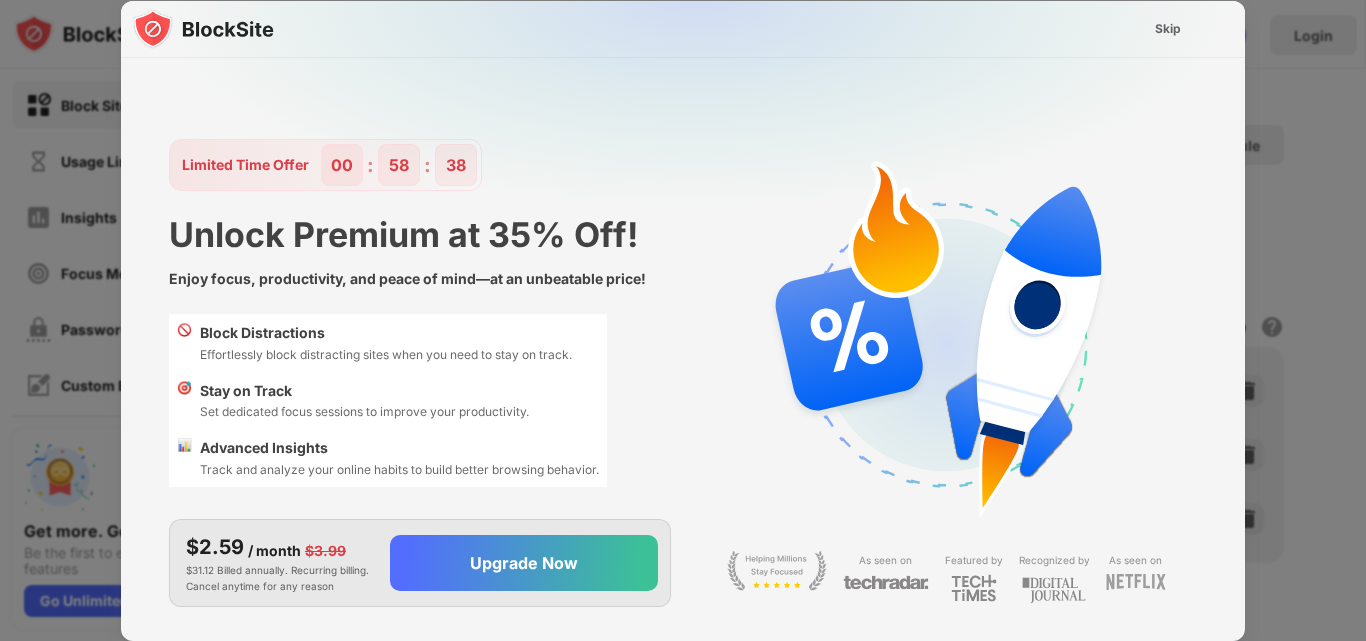 scroll, scrollTop: 0, scrollLeft: 0, axis: both 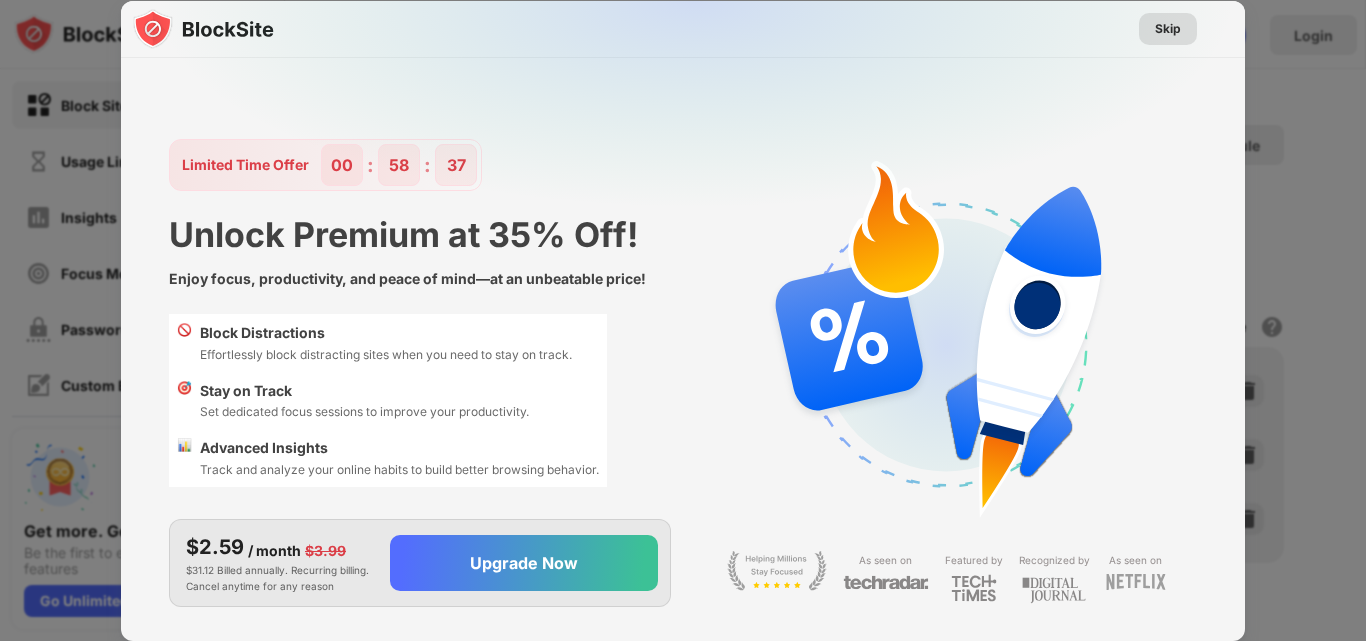 click on "Skip" at bounding box center [1168, 29] 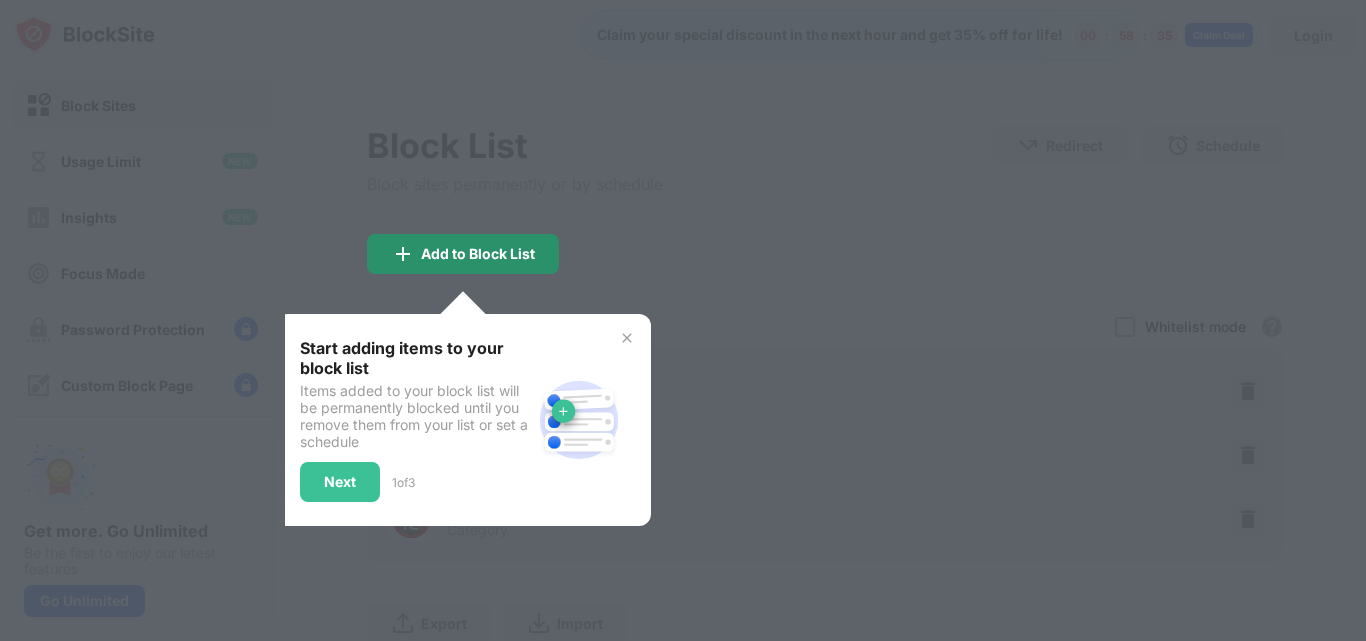 click on "Add to Block List" at bounding box center (478, 254) 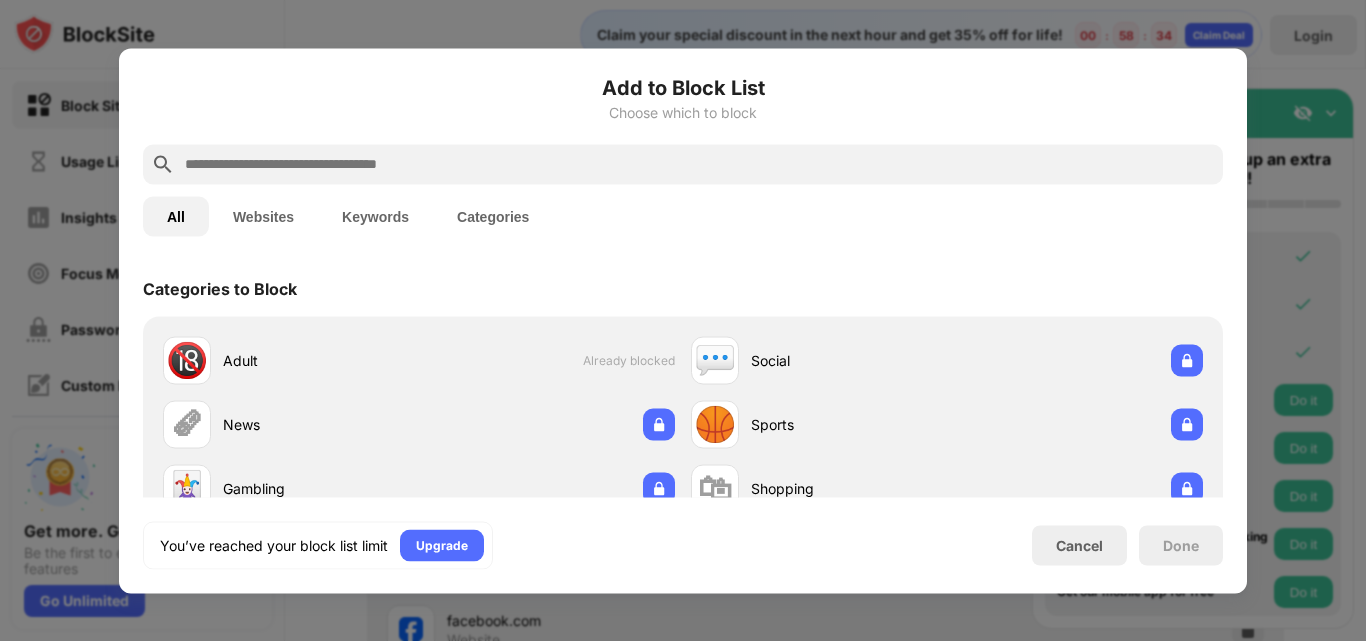 scroll, scrollTop: 0, scrollLeft: 0, axis: both 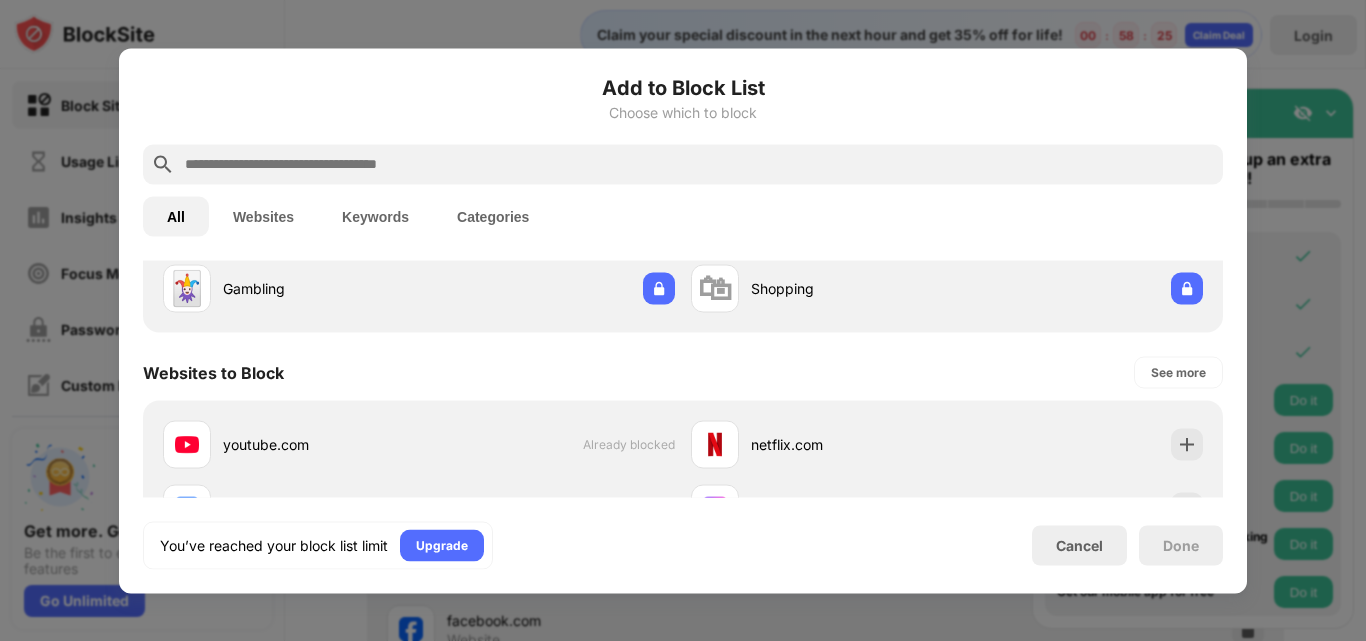 click at bounding box center [699, 164] 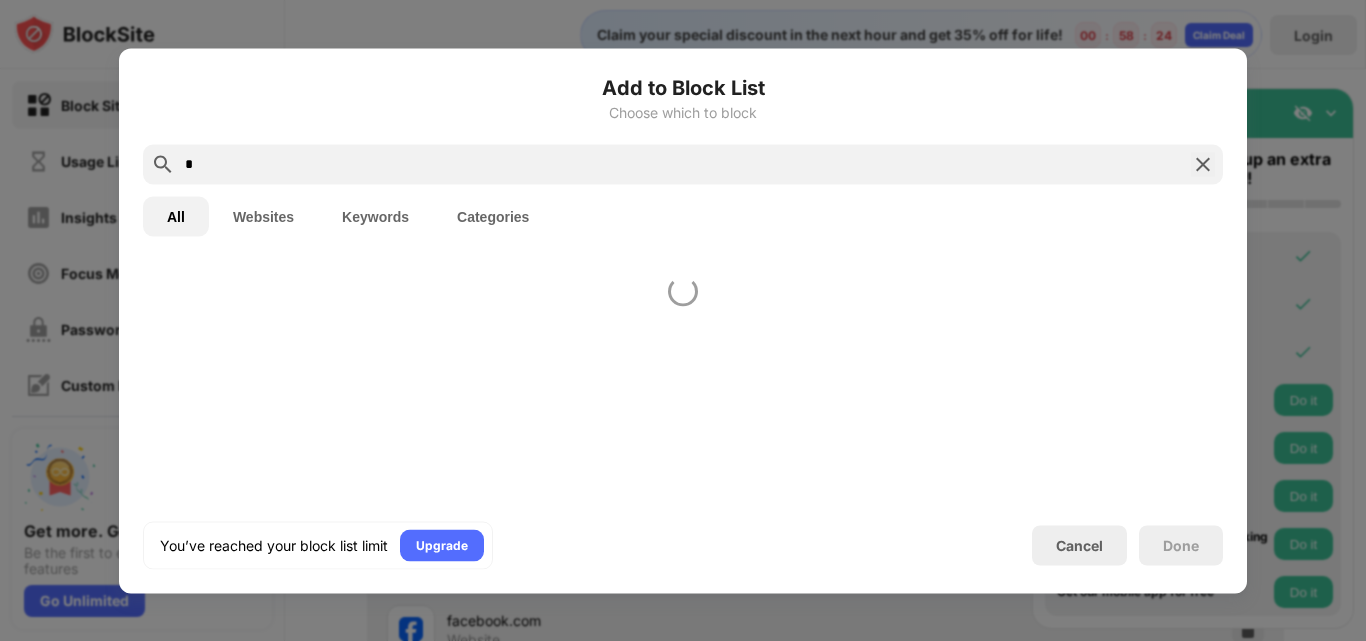 scroll, scrollTop: 0, scrollLeft: 0, axis: both 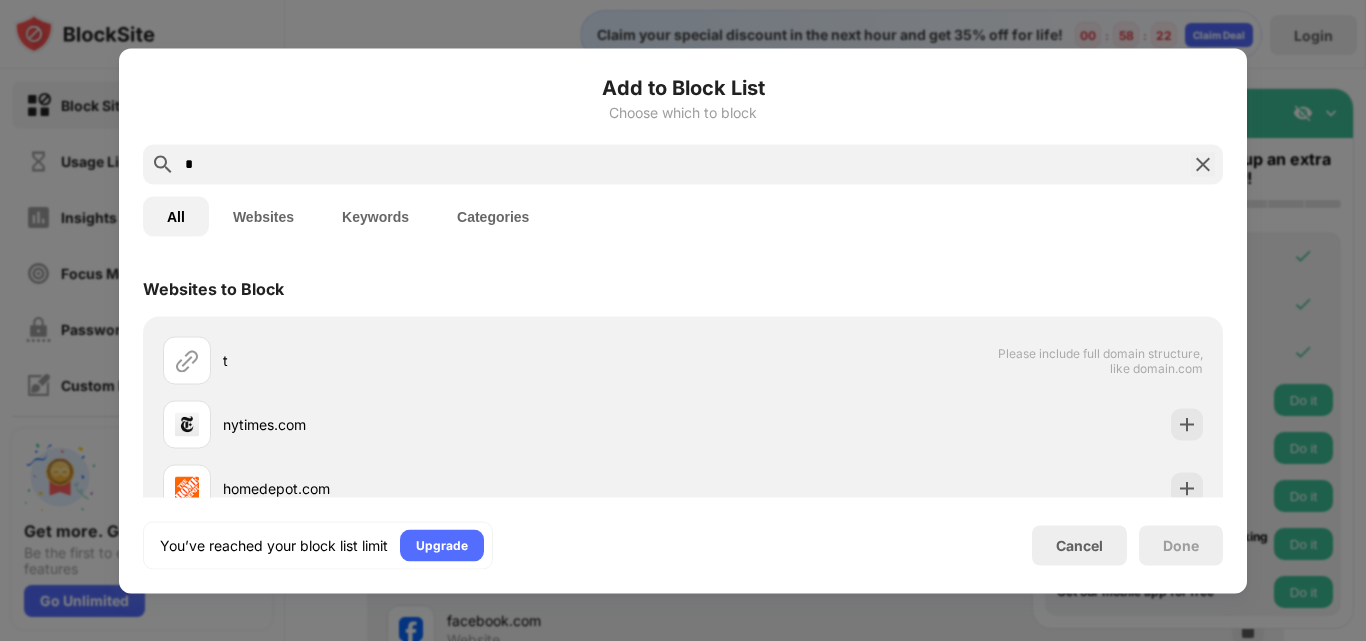 type on "*" 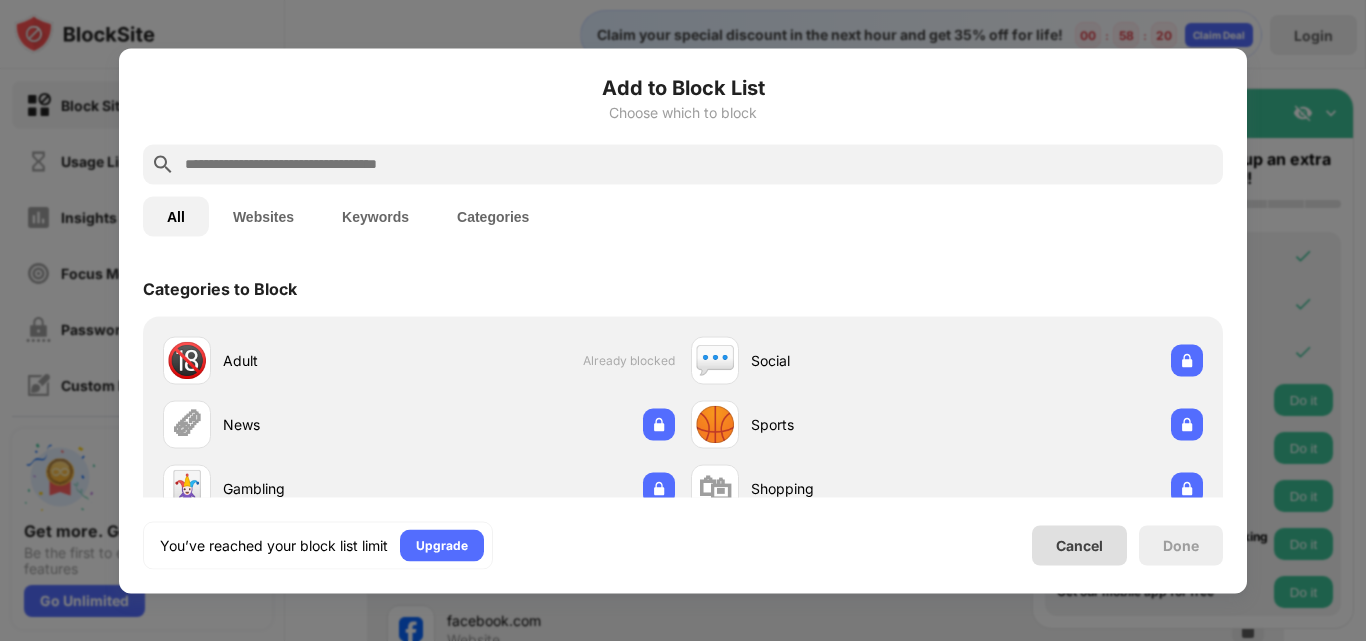 click on "Cancel" at bounding box center (1079, 545) 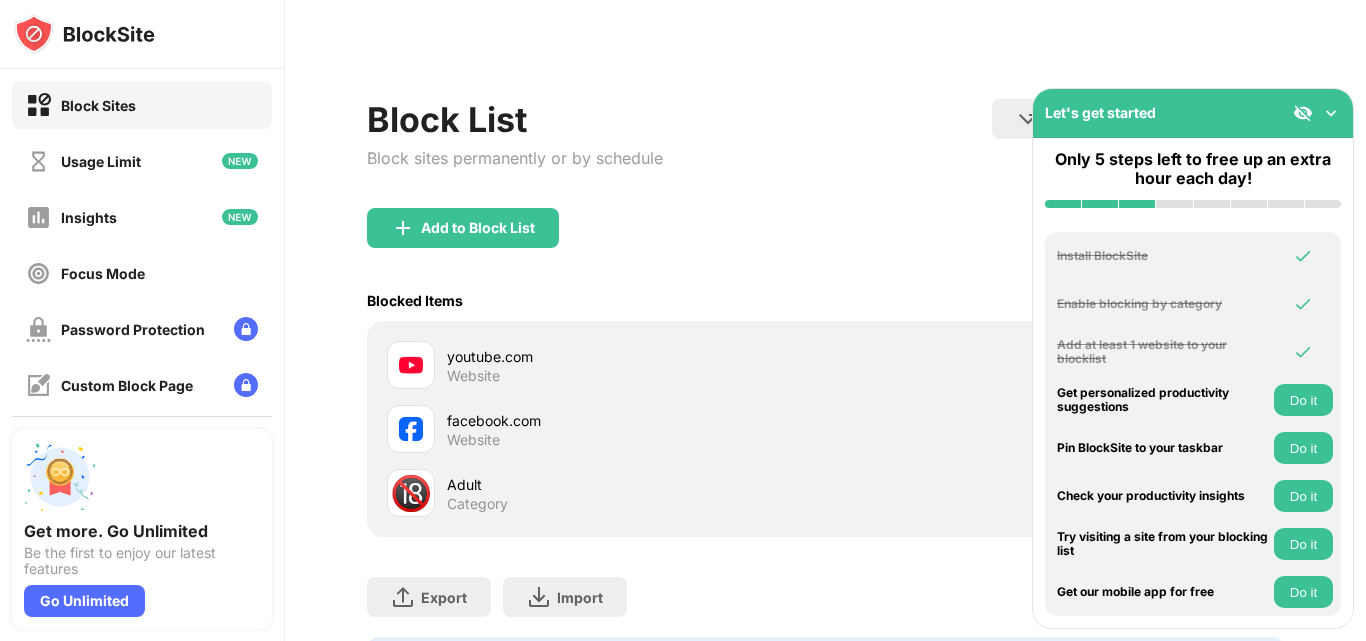 scroll, scrollTop: 300, scrollLeft: 0, axis: vertical 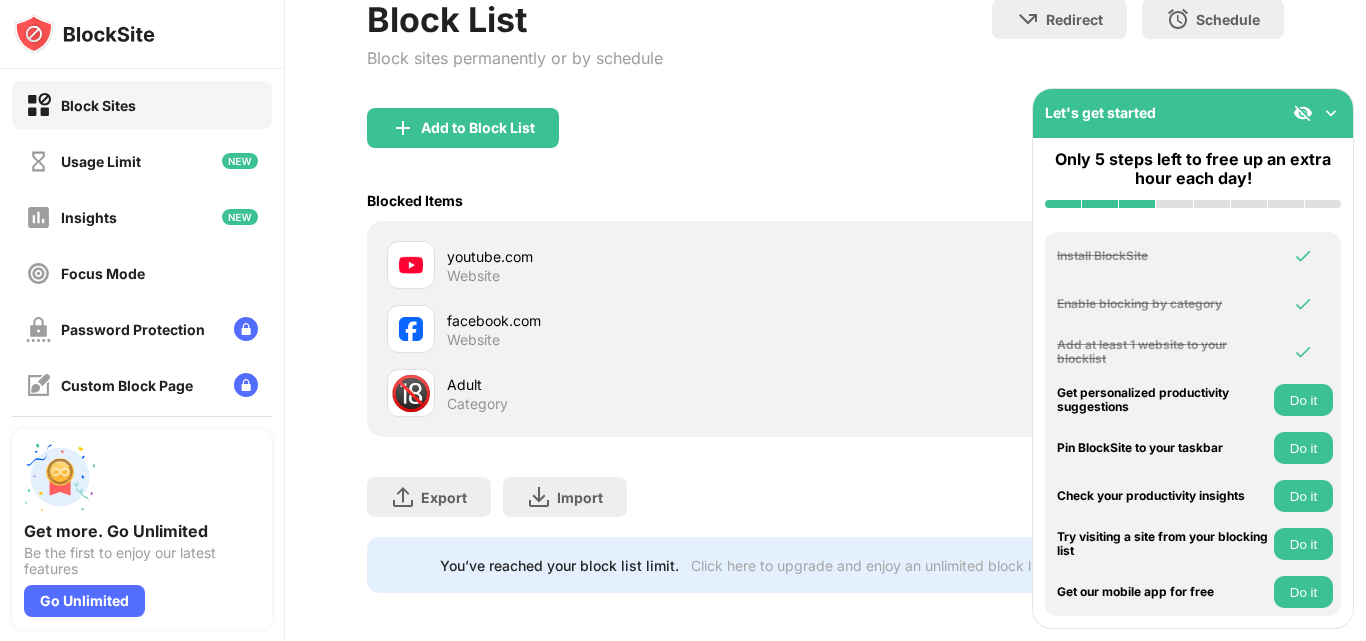 click on "Adult" at bounding box center [636, 384] 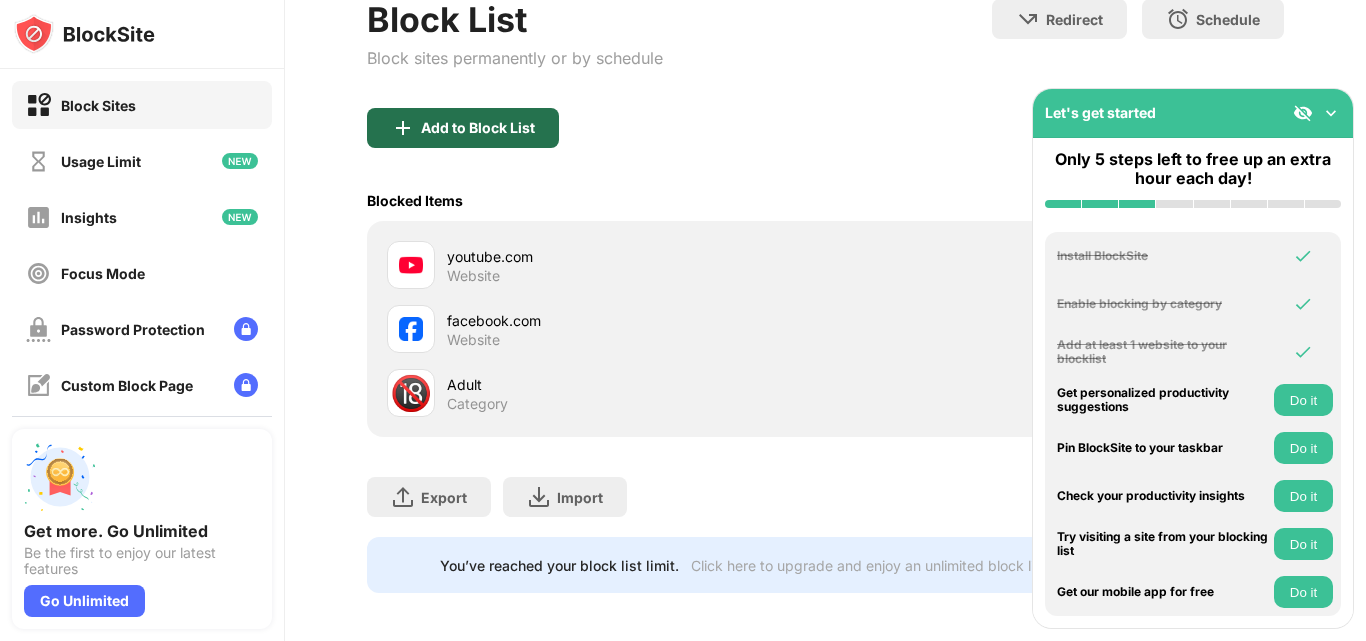 click on "Add to Block List" at bounding box center (478, 128) 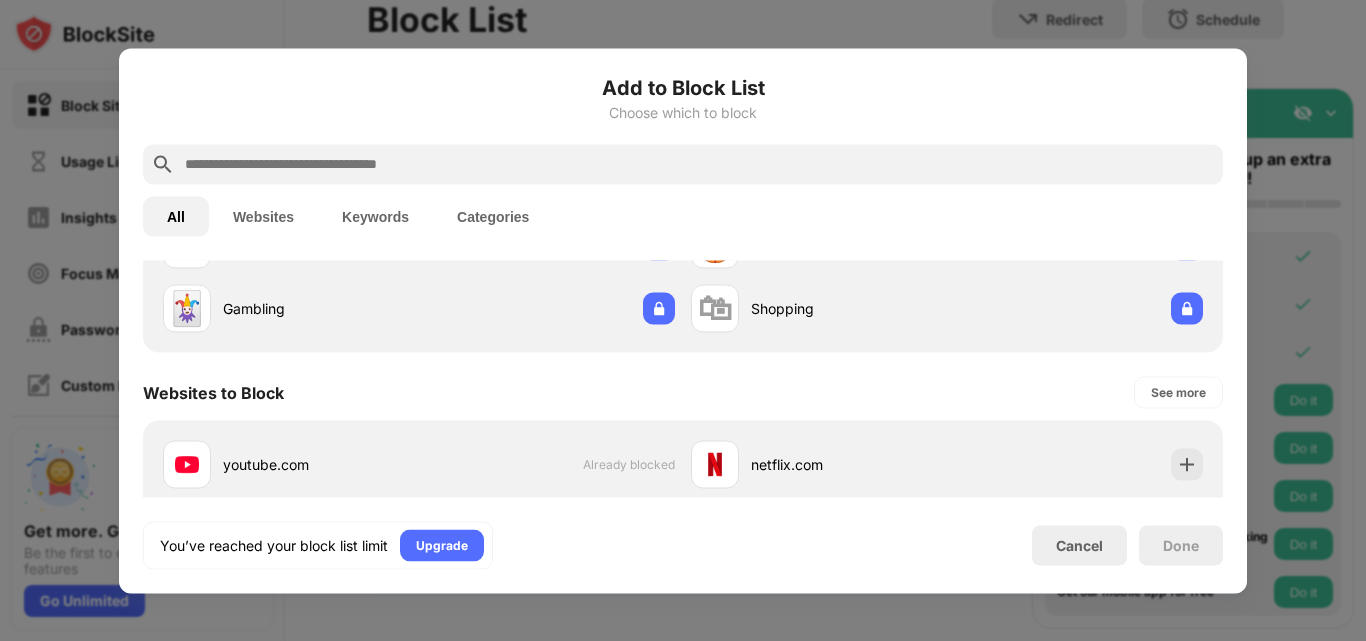 scroll, scrollTop: 300, scrollLeft: 0, axis: vertical 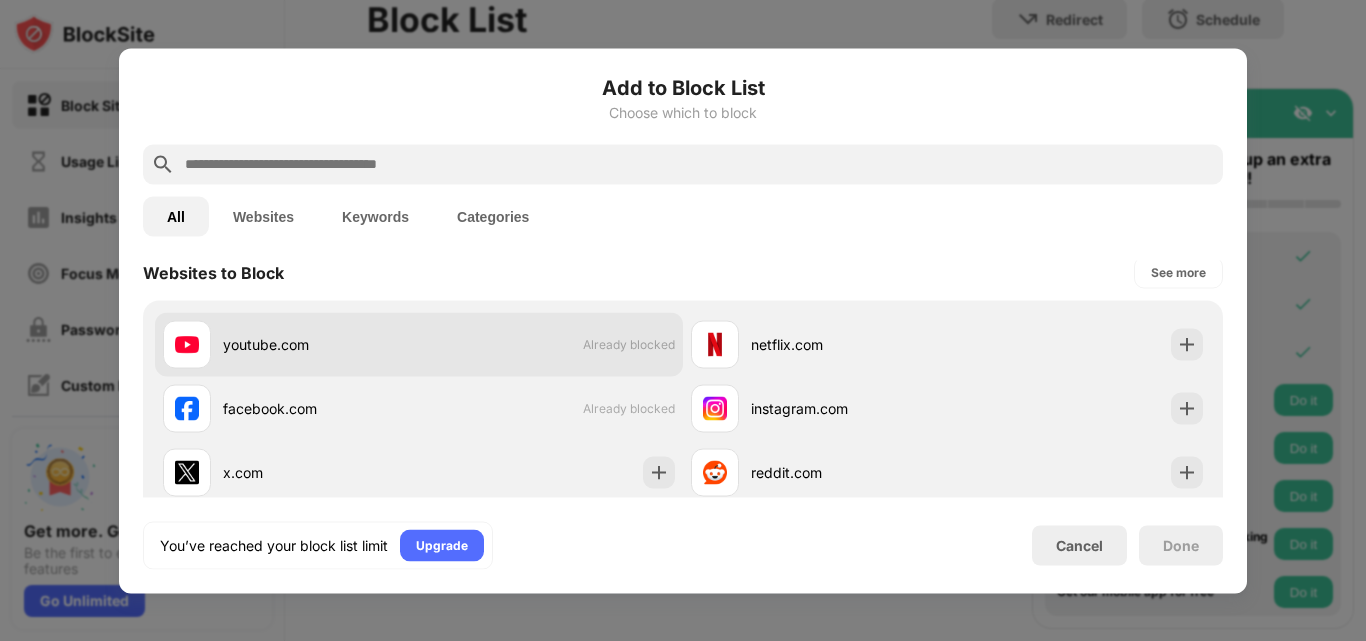 click on "youtube.com" at bounding box center [321, 344] 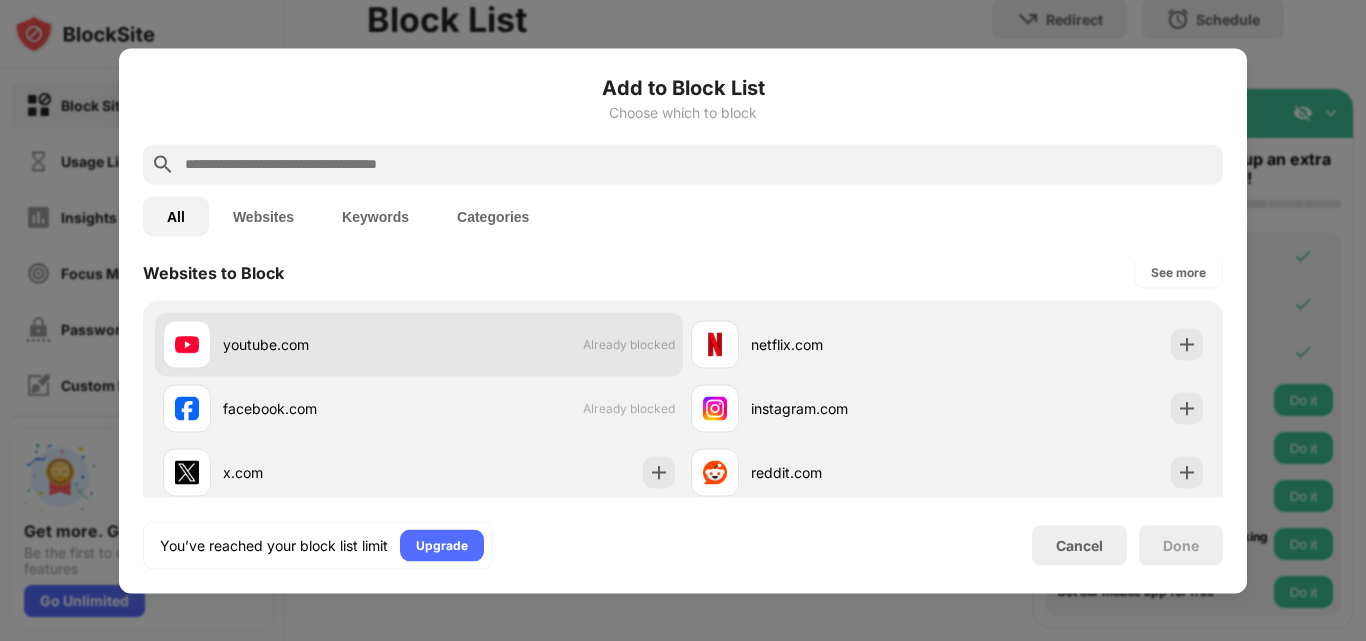 click on "youtube.com" at bounding box center [321, 344] 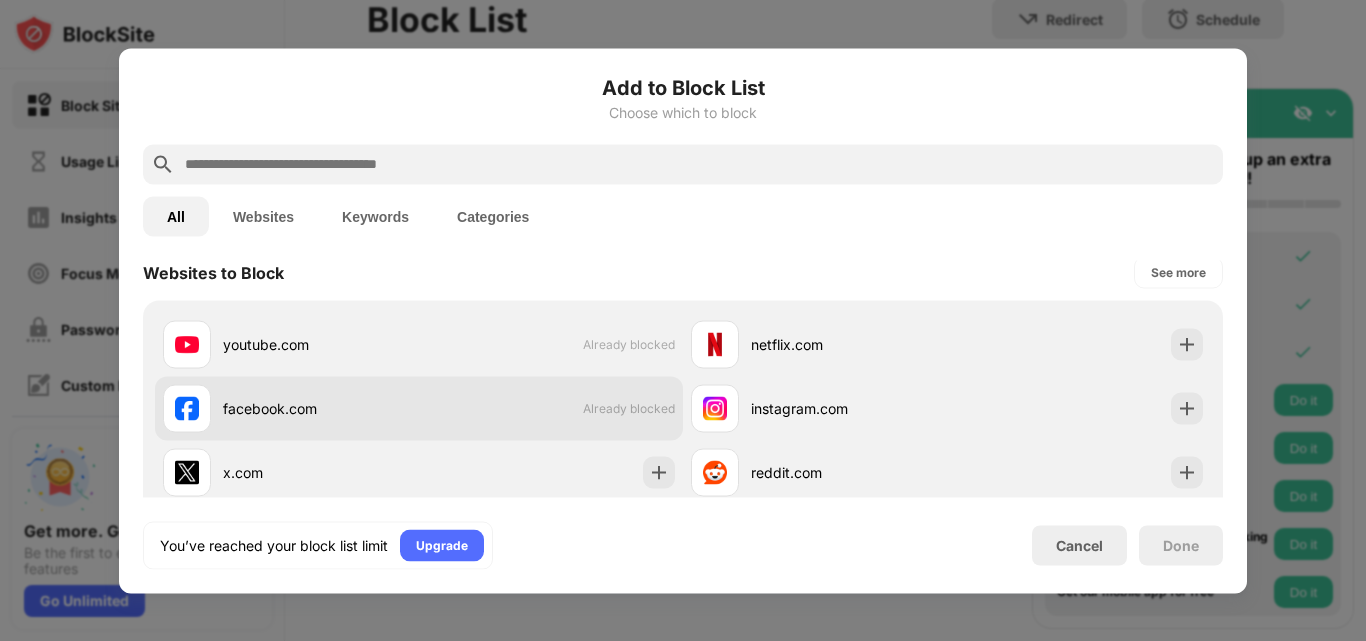 click on "facebook.com" at bounding box center [291, 408] 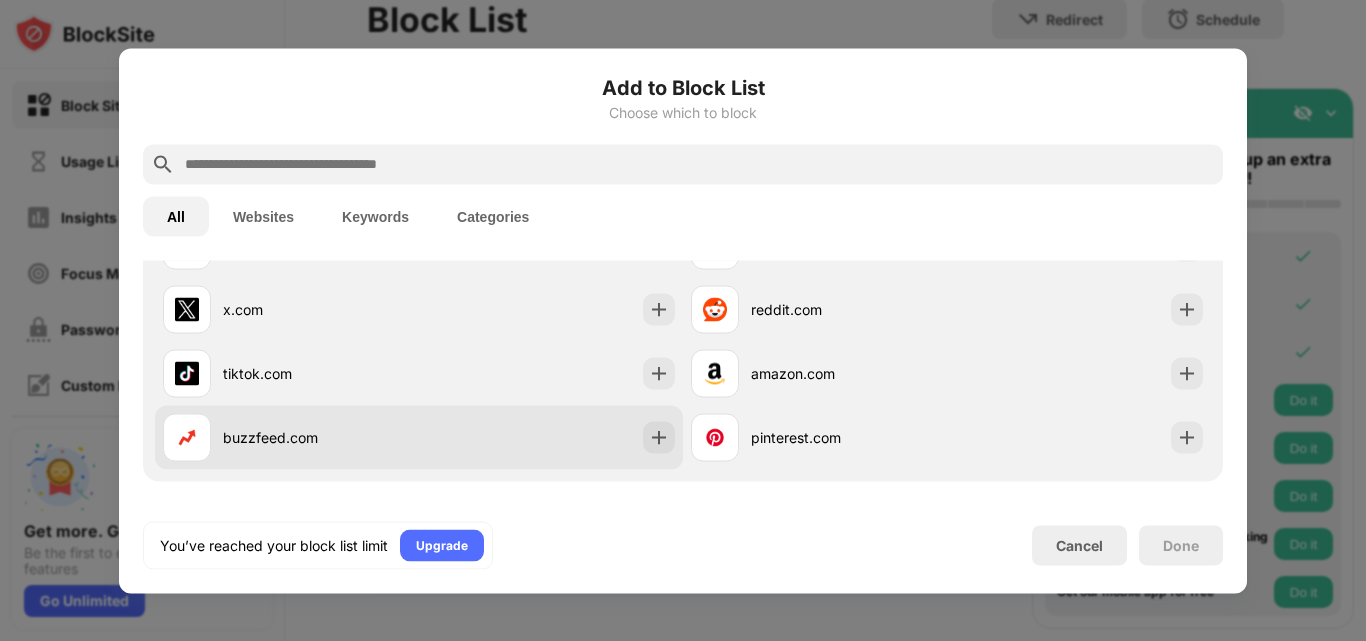 scroll, scrollTop: 500, scrollLeft: 0, axis: vertical 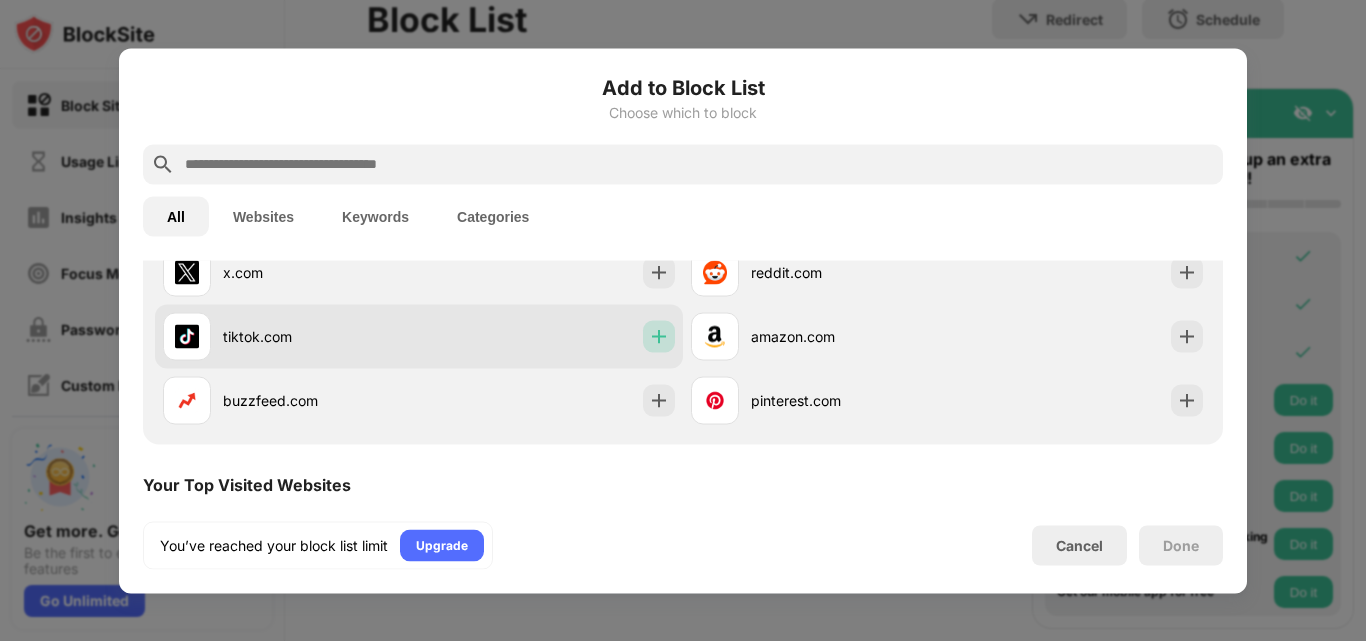 click at bounding box center [659, 336] 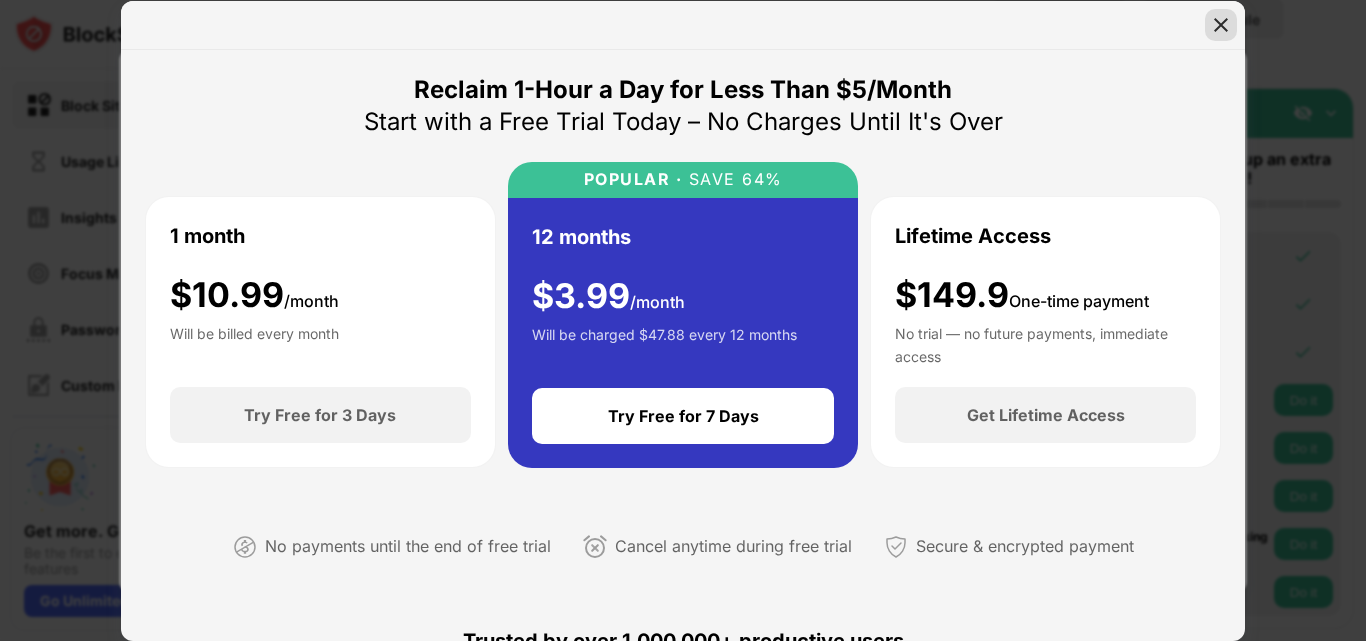 click at bounding box center (1221, 25) 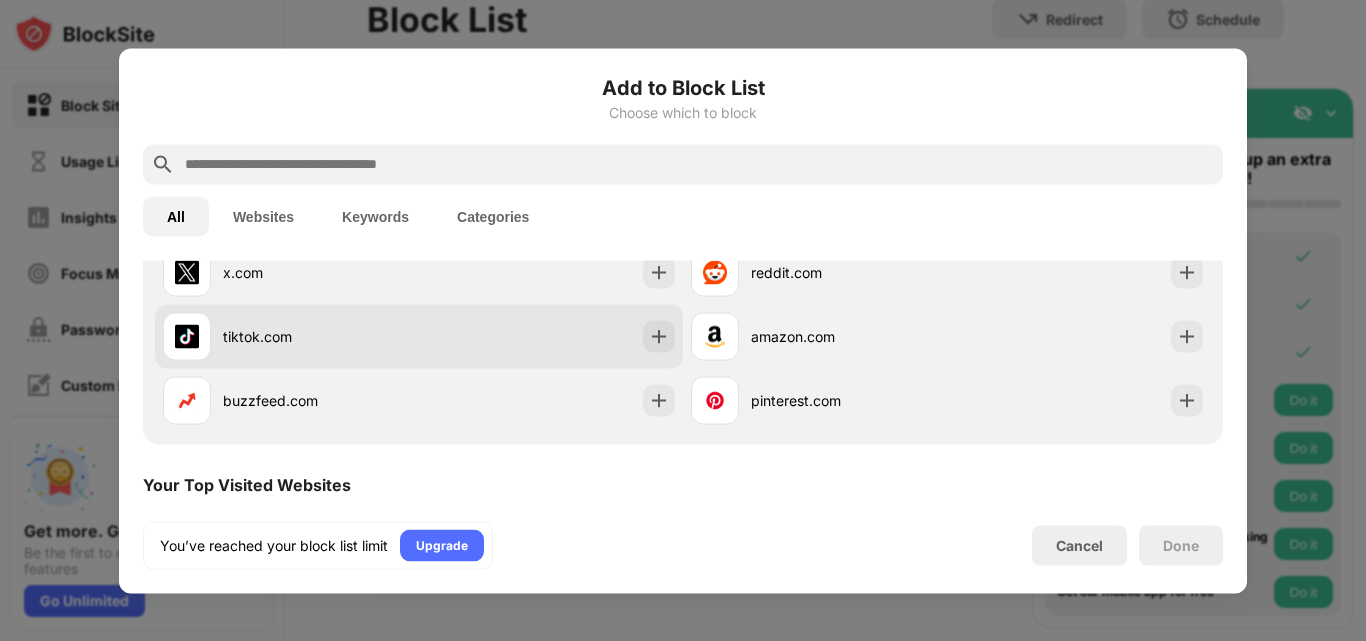 scroll, scrollTop: 0, scrollLeft: 0, axis: both 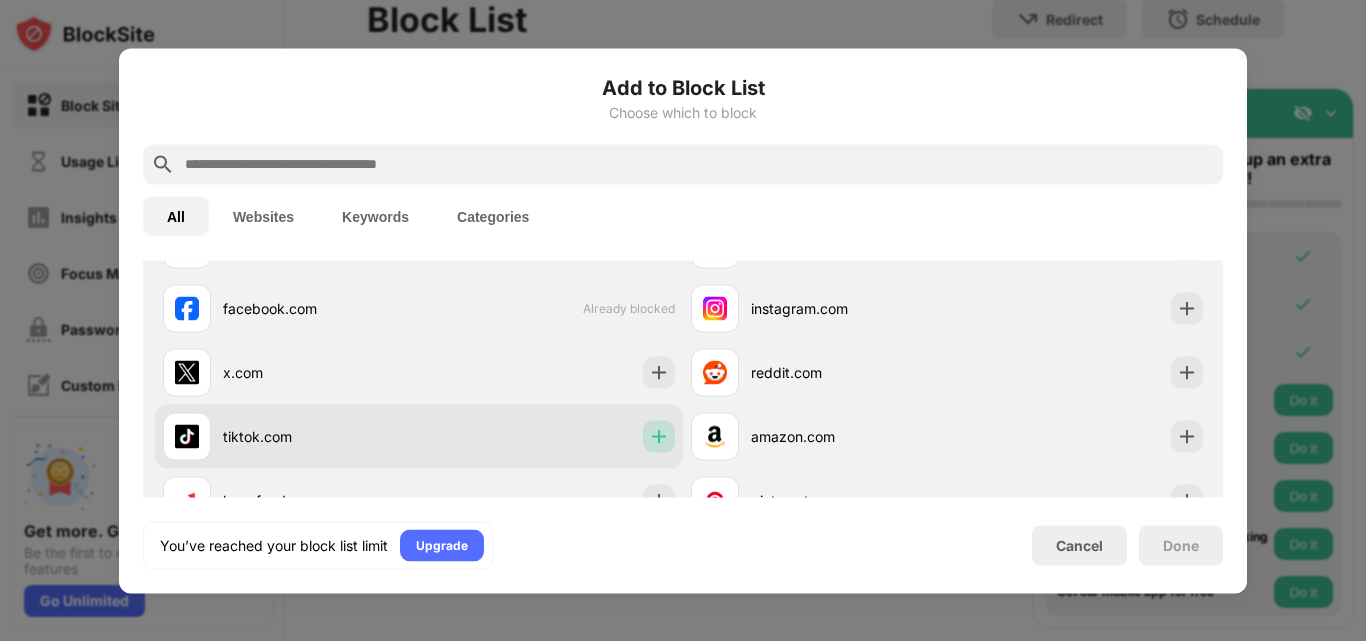 click at bounding box center (659, 436) 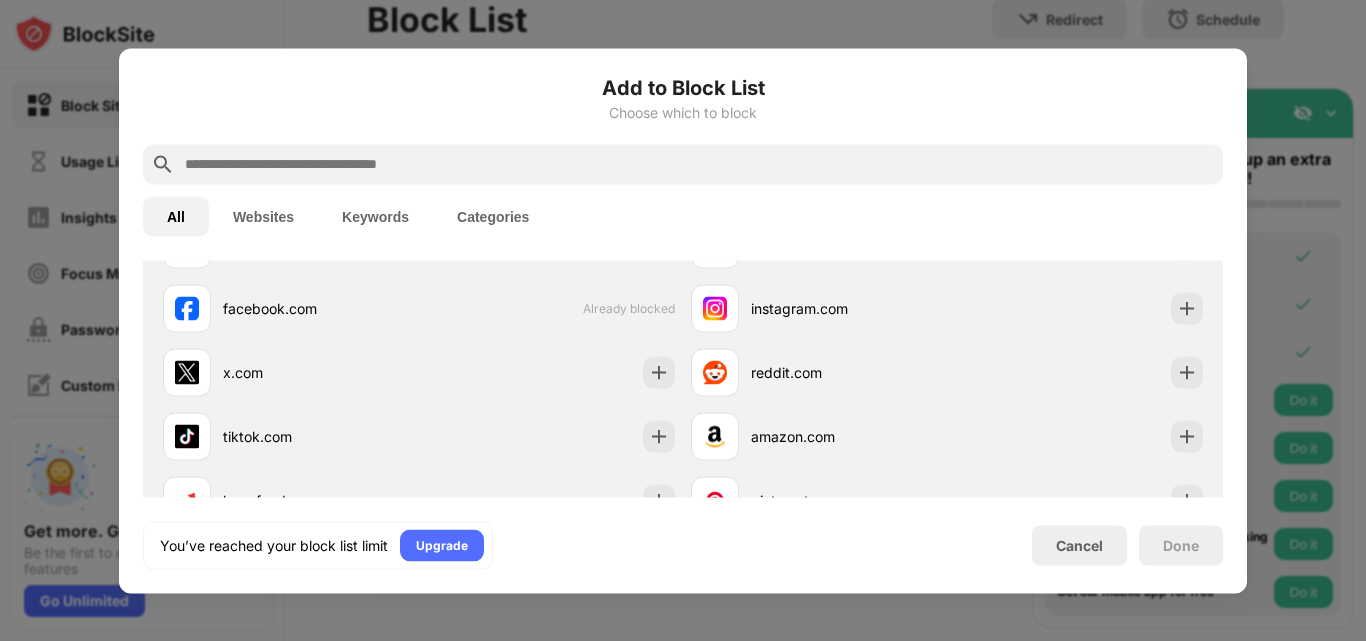 click at bounding box center [683, 320] 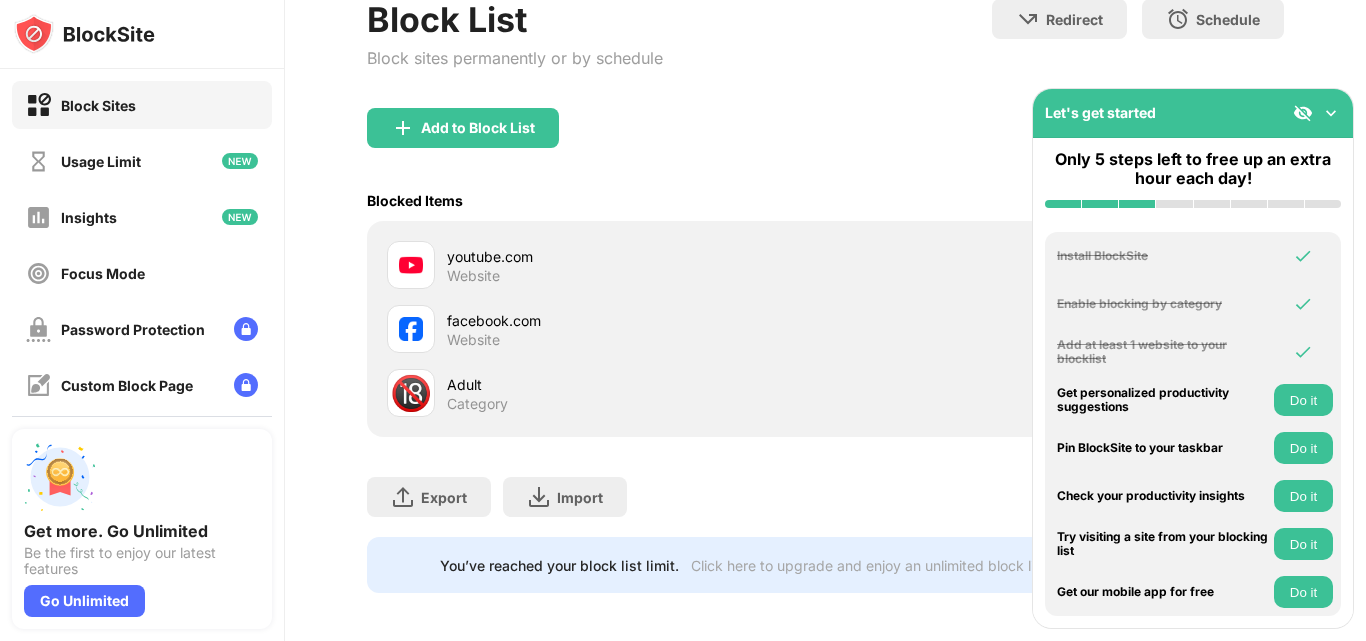 scroll, scrollTop: 323, scrollLeft: 0, axis: vertical 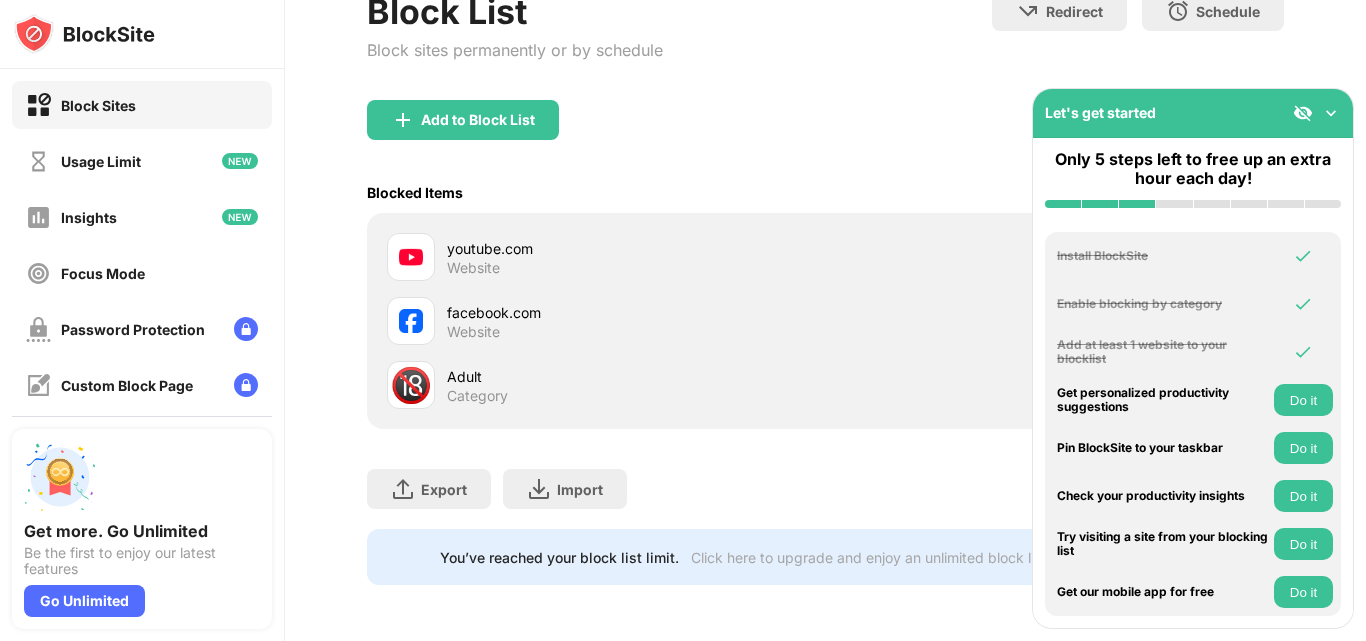 click on "🔞 Adult Category" at bounding box center (606, 385) 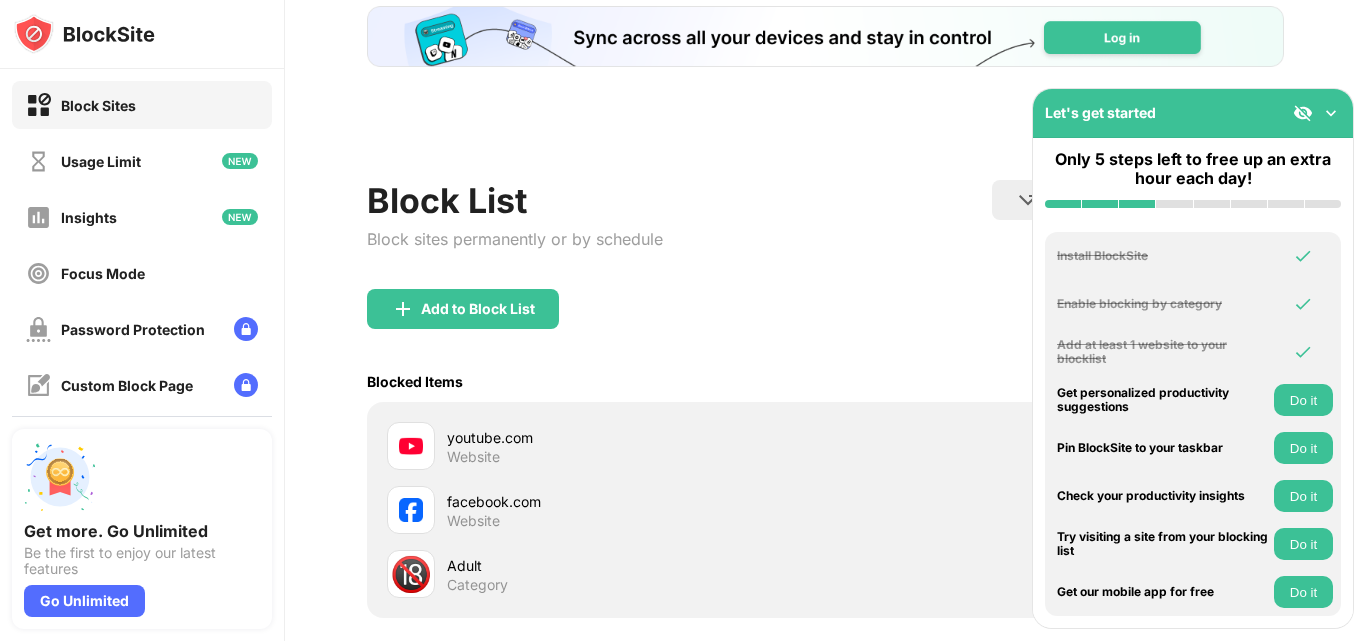 scroll, scrollTop: 0, scrollLeft: 0, axis: both 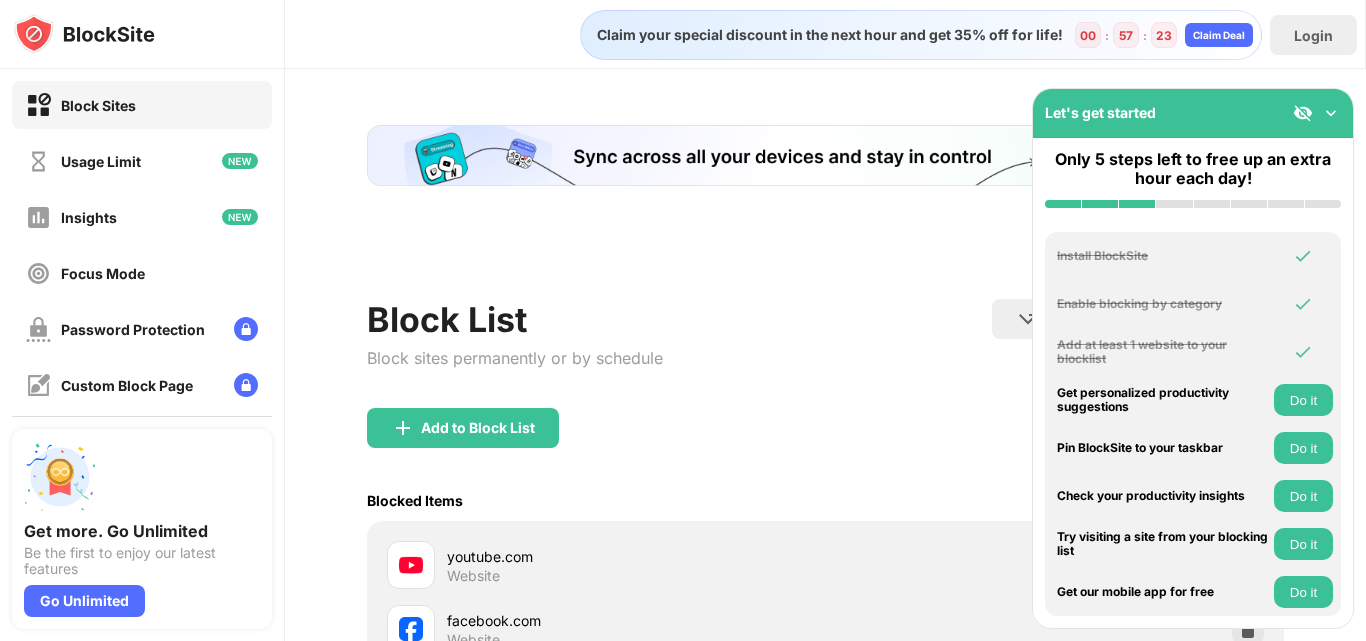 click at bounding box center (1331, 113) 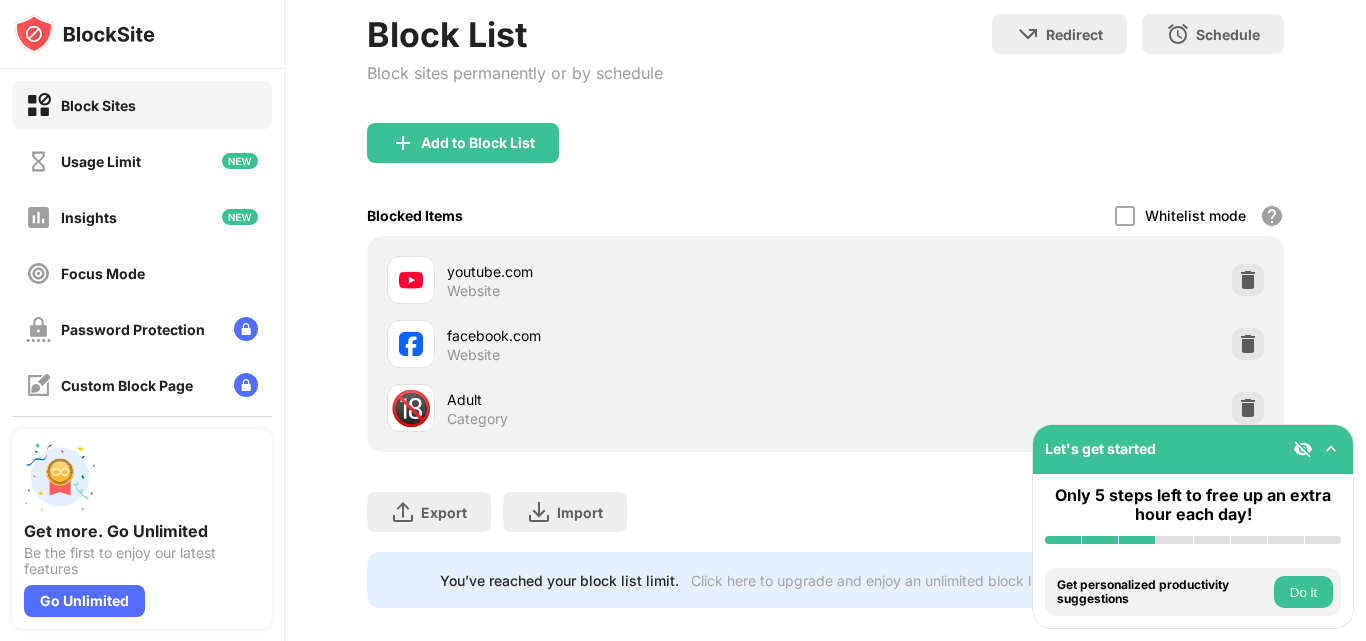 scroll, scrollTop: 300, scrollLeft: 0, axis: vertical 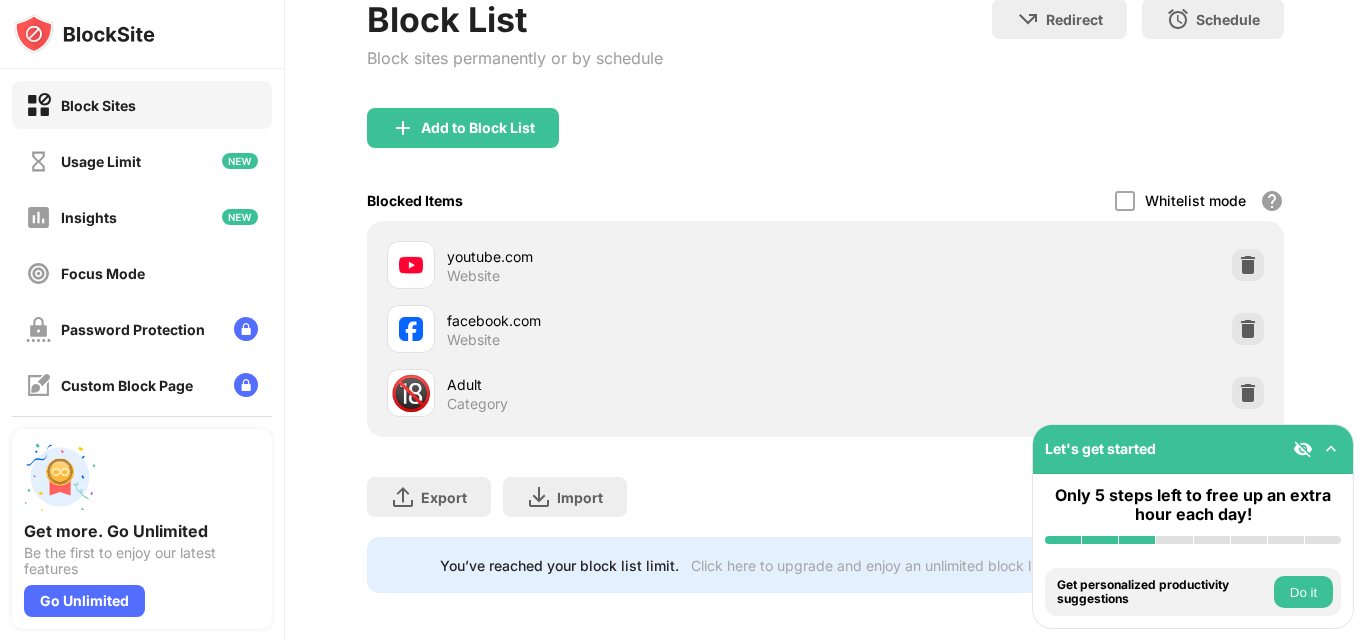 click at bounding box center (1331, 449) 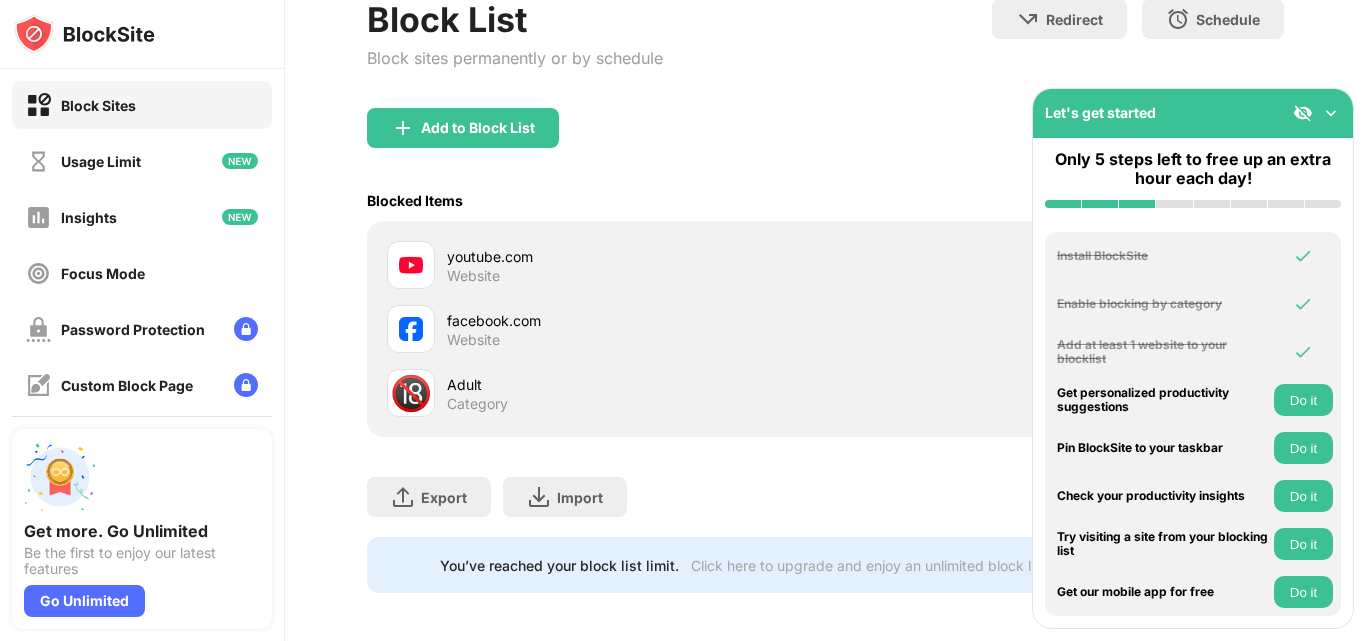 scroll, scrollTop: 323, scrollLeft: 0, axis: vertical 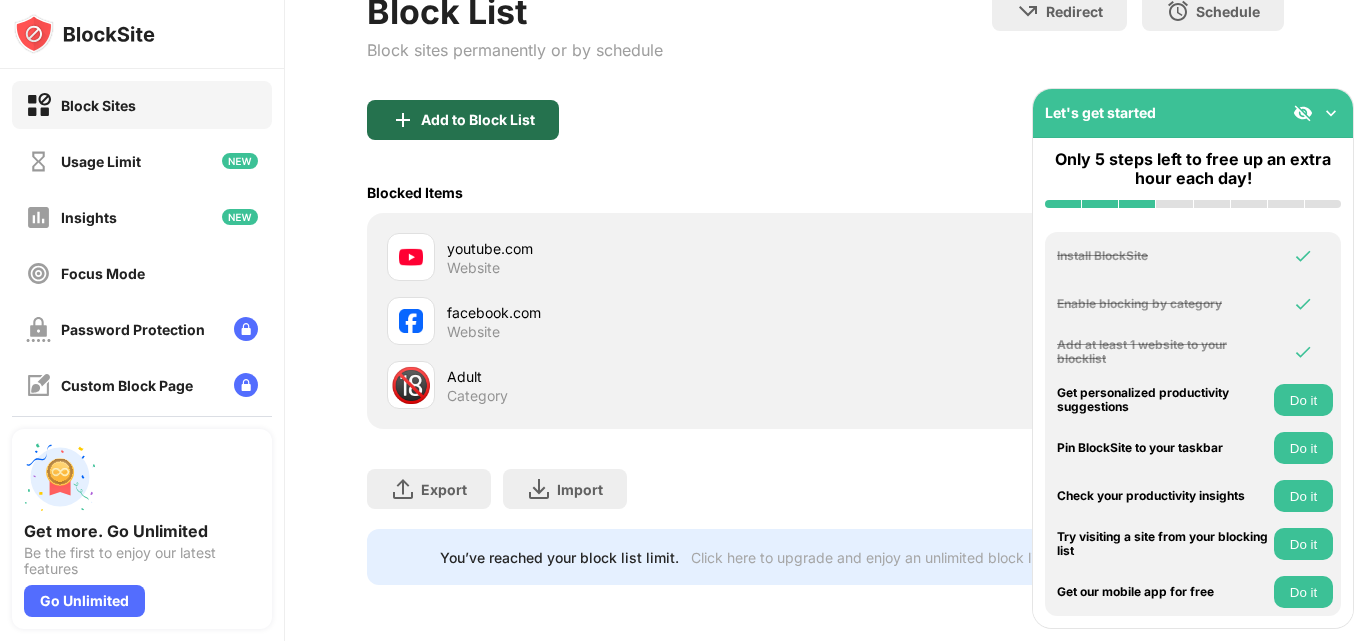 click at bounding box center [403, 120] 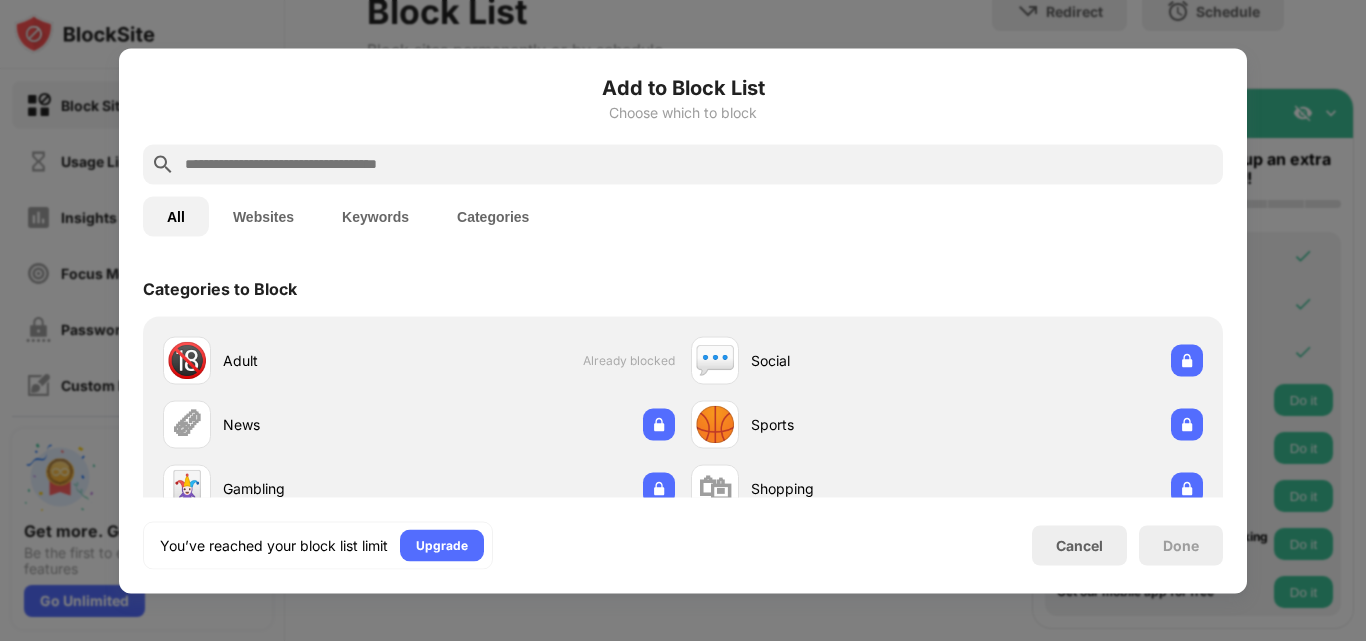 click on "Websites" at bounding box center (263, 216) 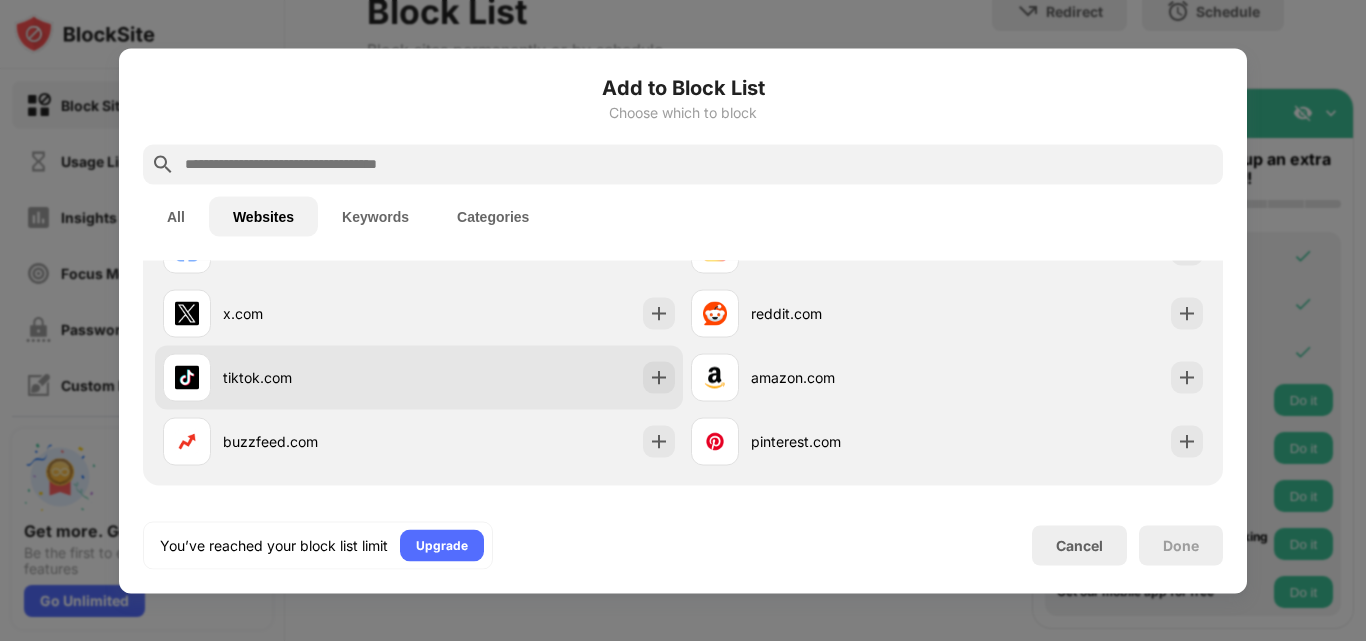 scroll, scrollTop: 200, scrollLeft: 0, axis: vertical 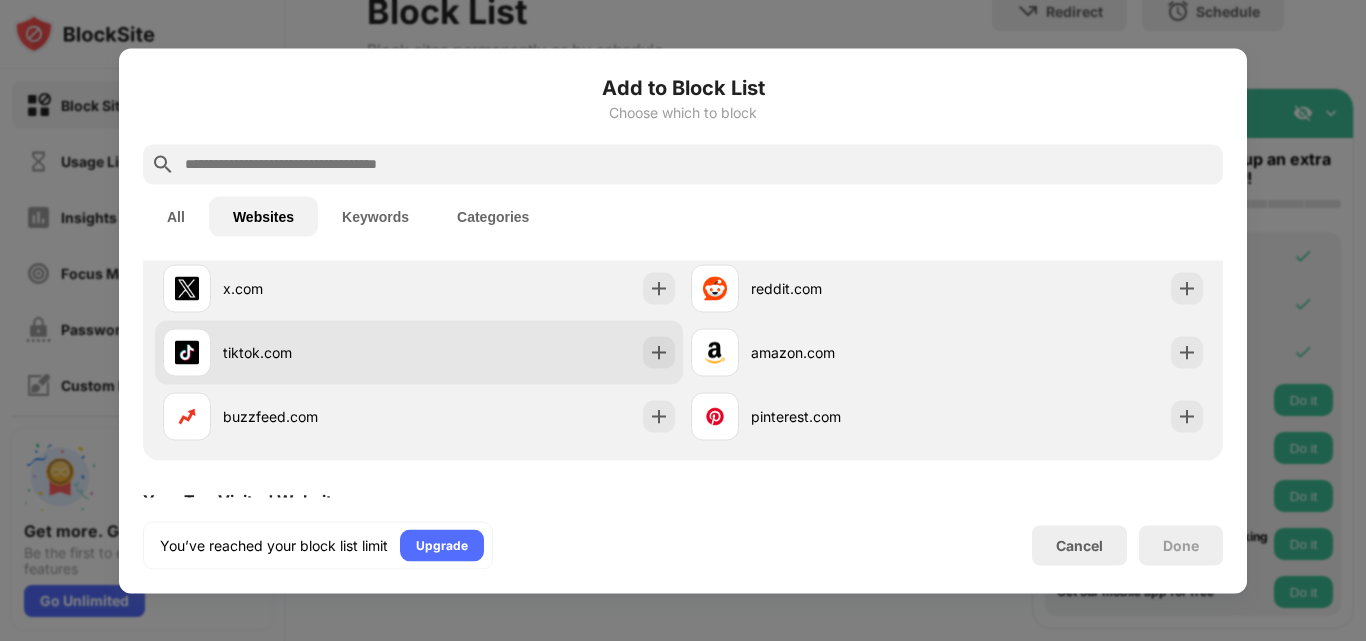 click on "tiktok.com" at bounding box center [321, 352] 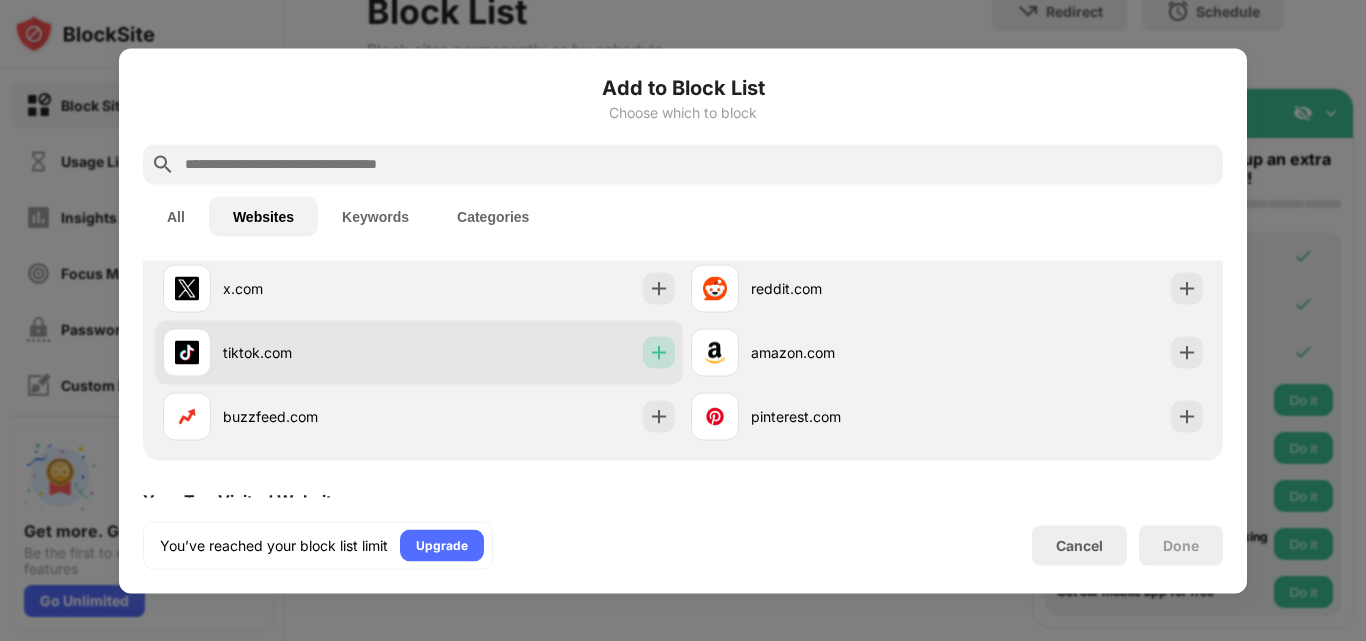 click at bounding box center [659, 352] 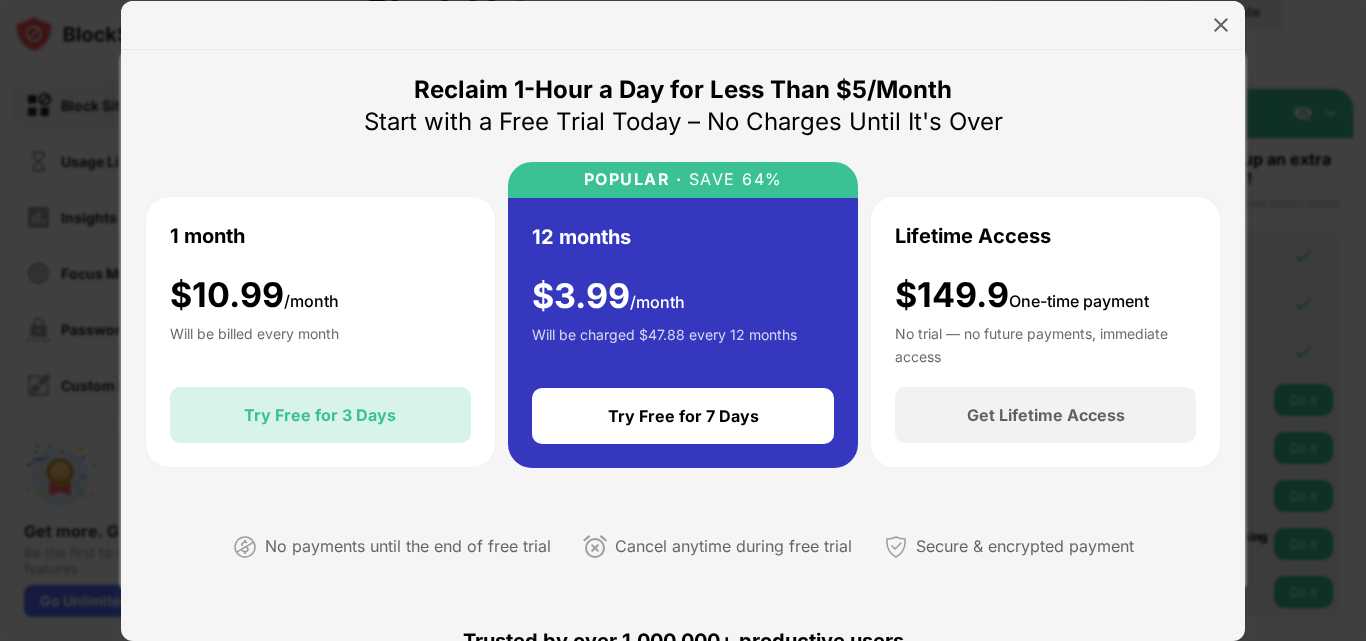 click on "Try Free for 3 Days" at bounding box center (320, 415) 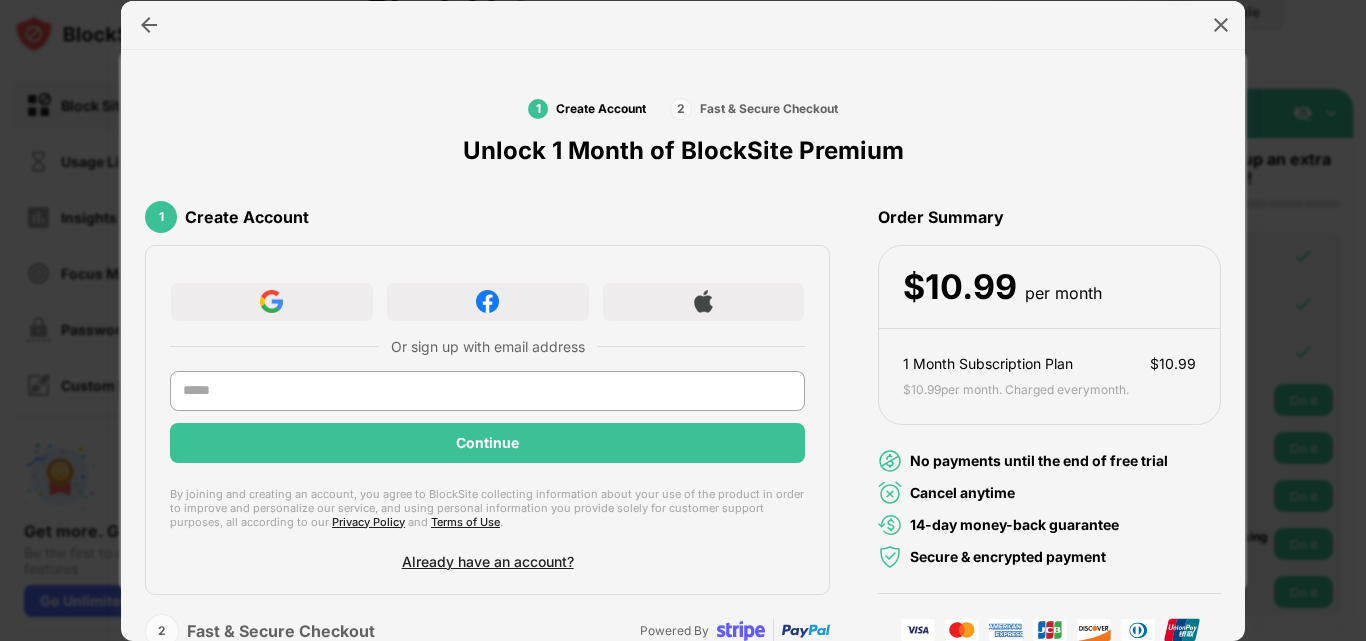 scroll, scrollTop: 0, scrollLeft: 0, axis: both 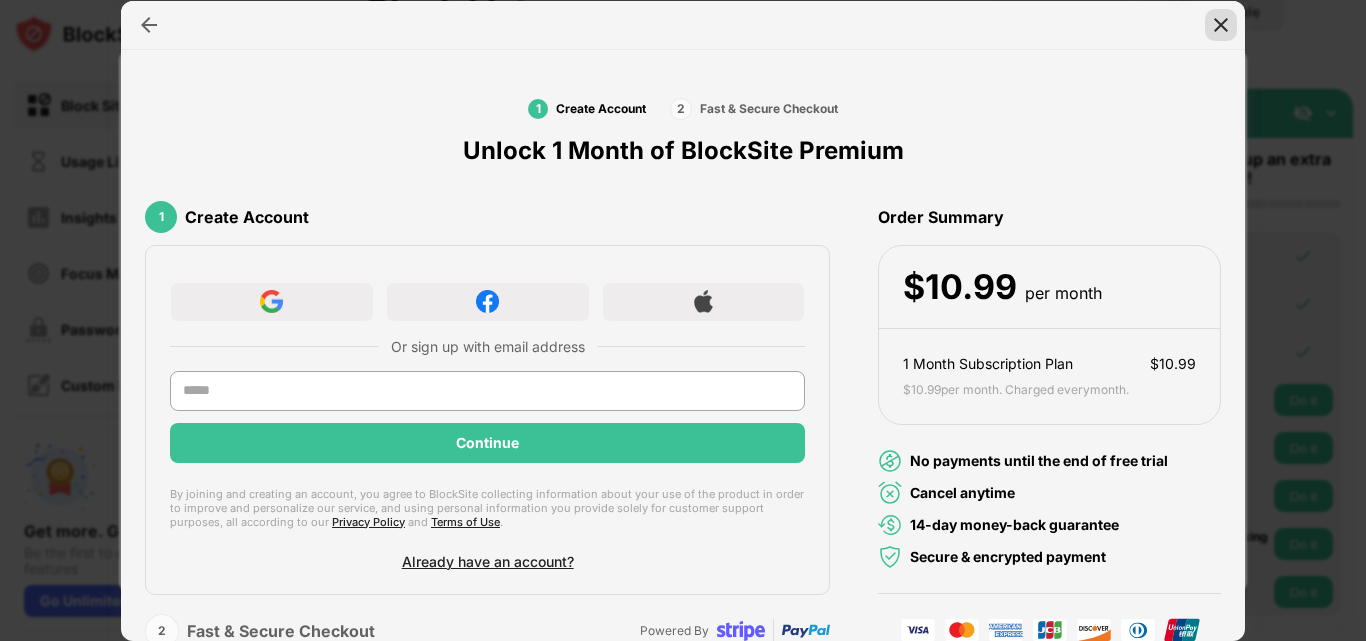 click at bounding box center (1221, 25) 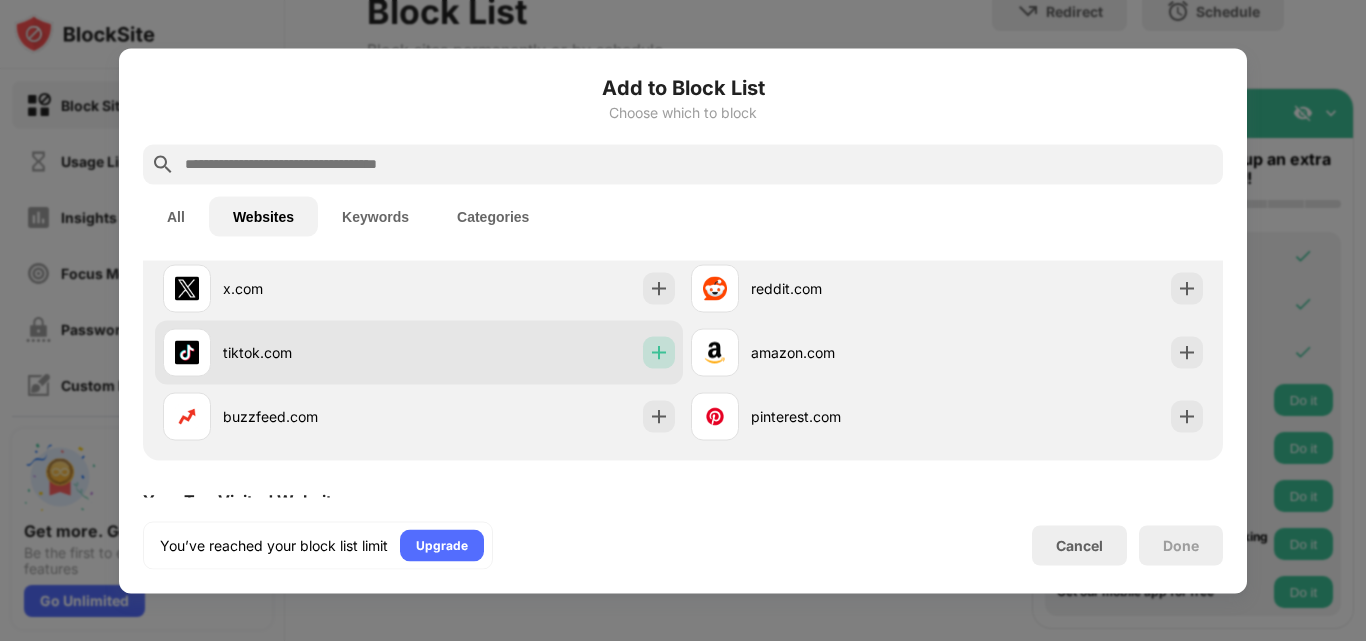 click at bounding box center [659, 352] 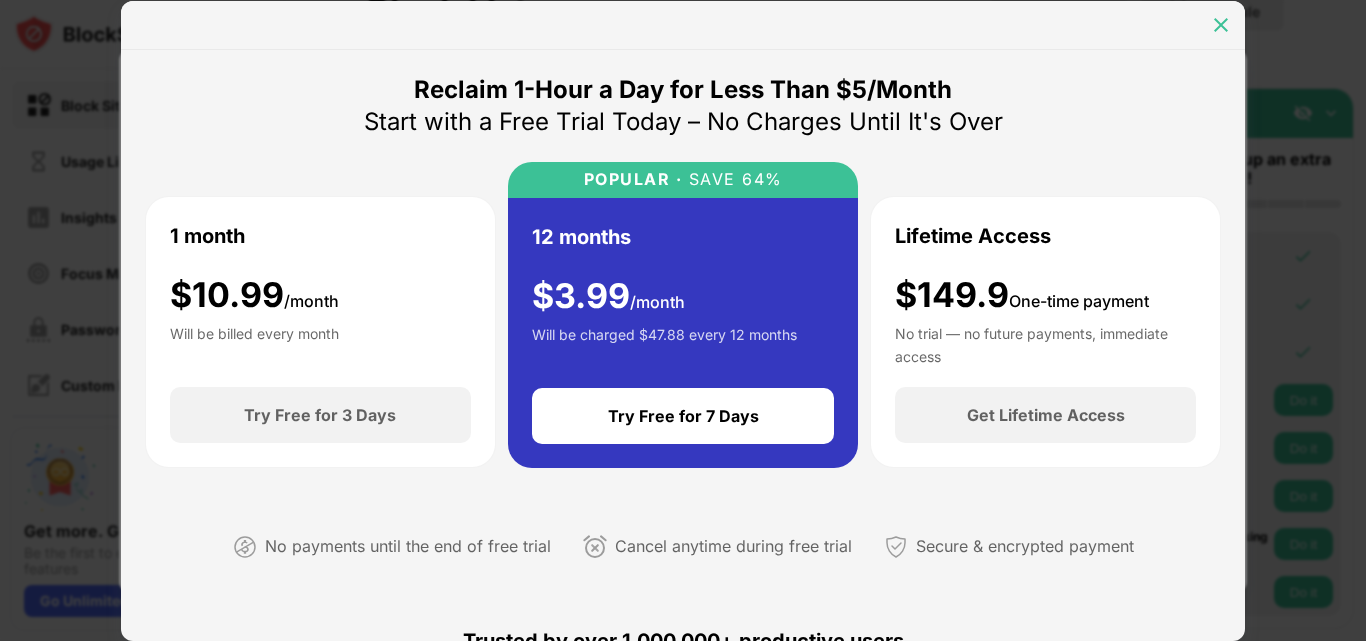 click at bounding box center (1221, 25) 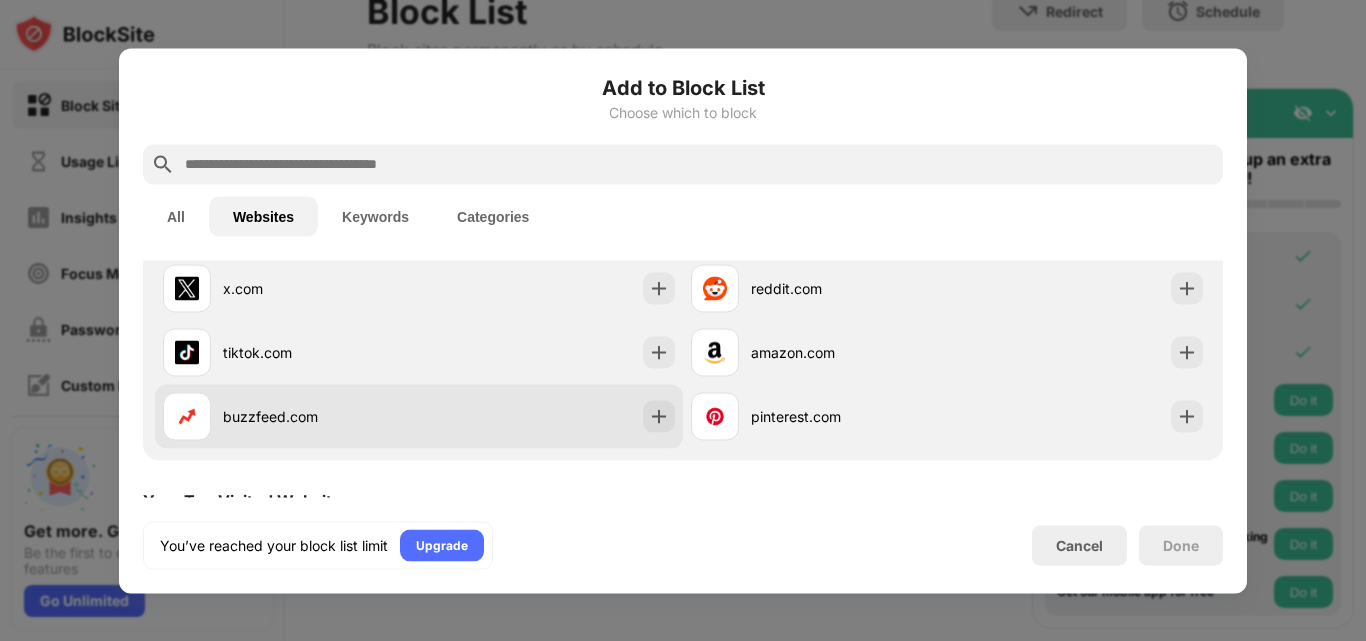 scroll, scrollTop: 0, scrollLeft: 0, axis: both 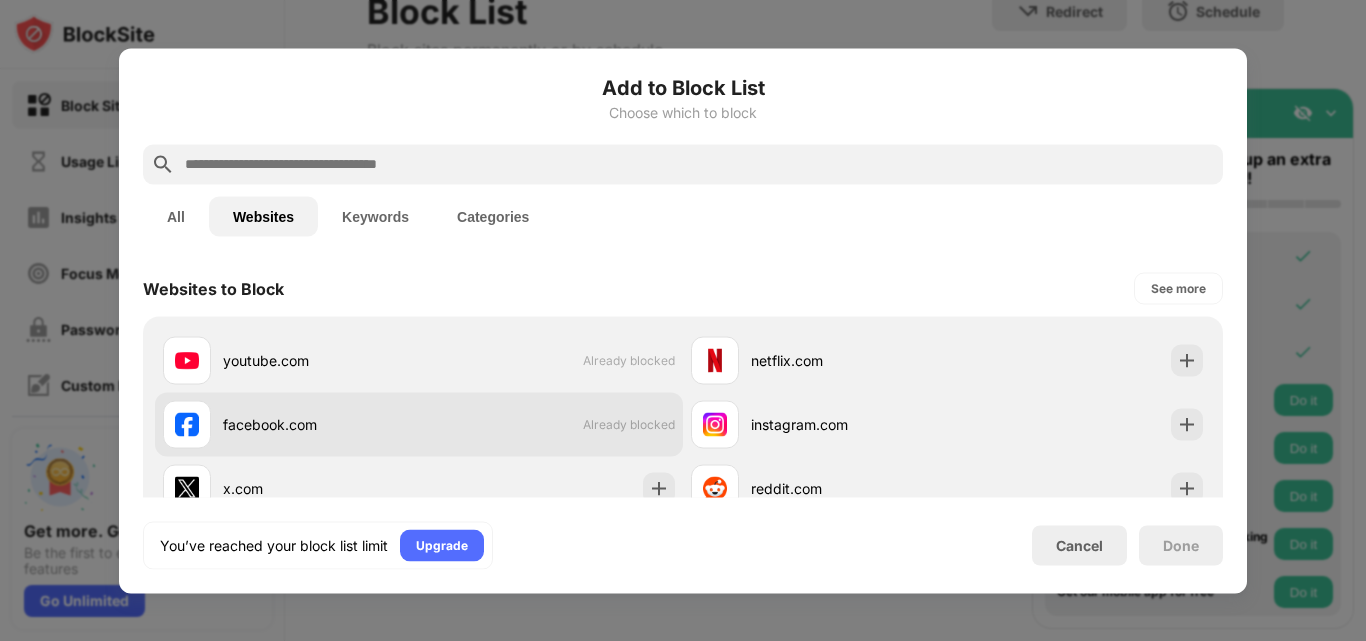 click on "Already blocked" at bounding box center [629, 424] 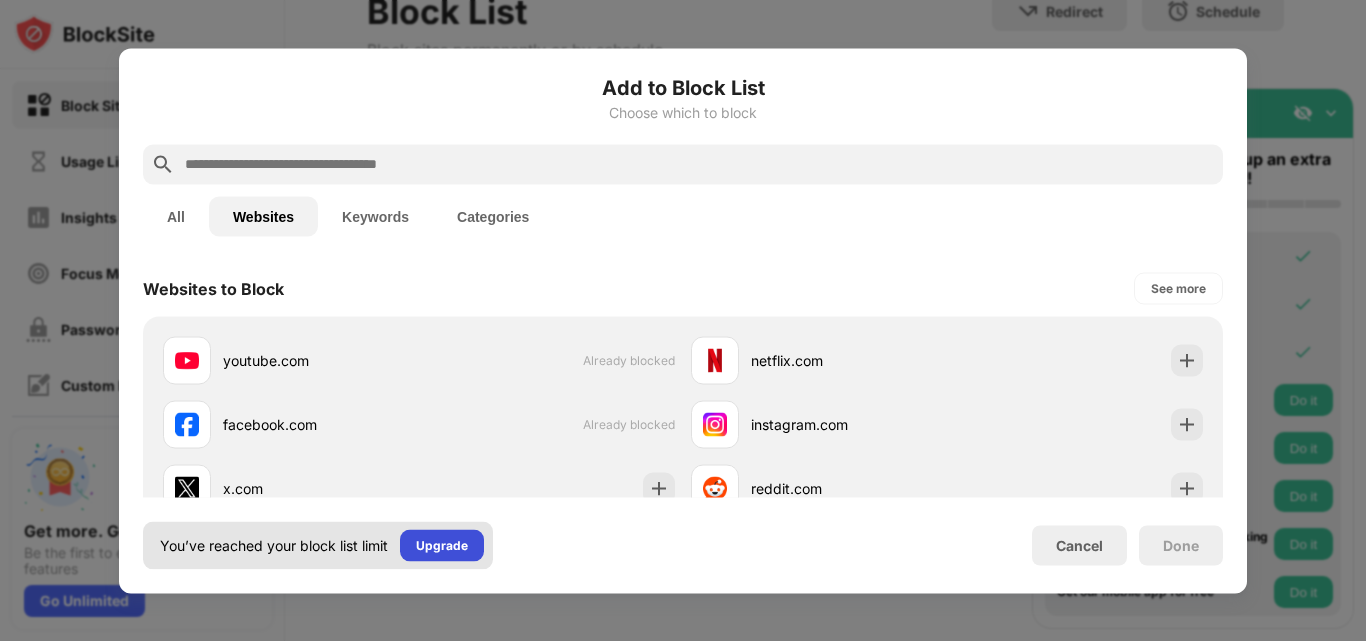 click on "Upgrade" at bounding box center [442, 545] 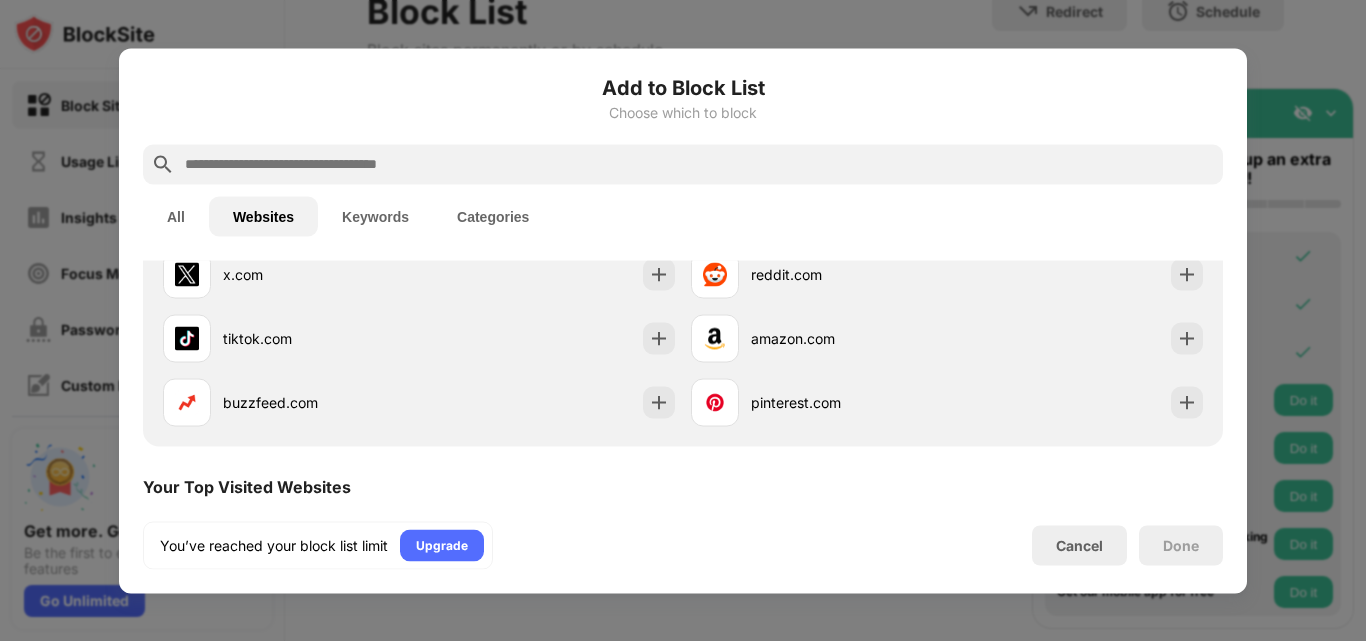 scroll, scrollTop: 191, scrollLeft: 0, axis: vertical 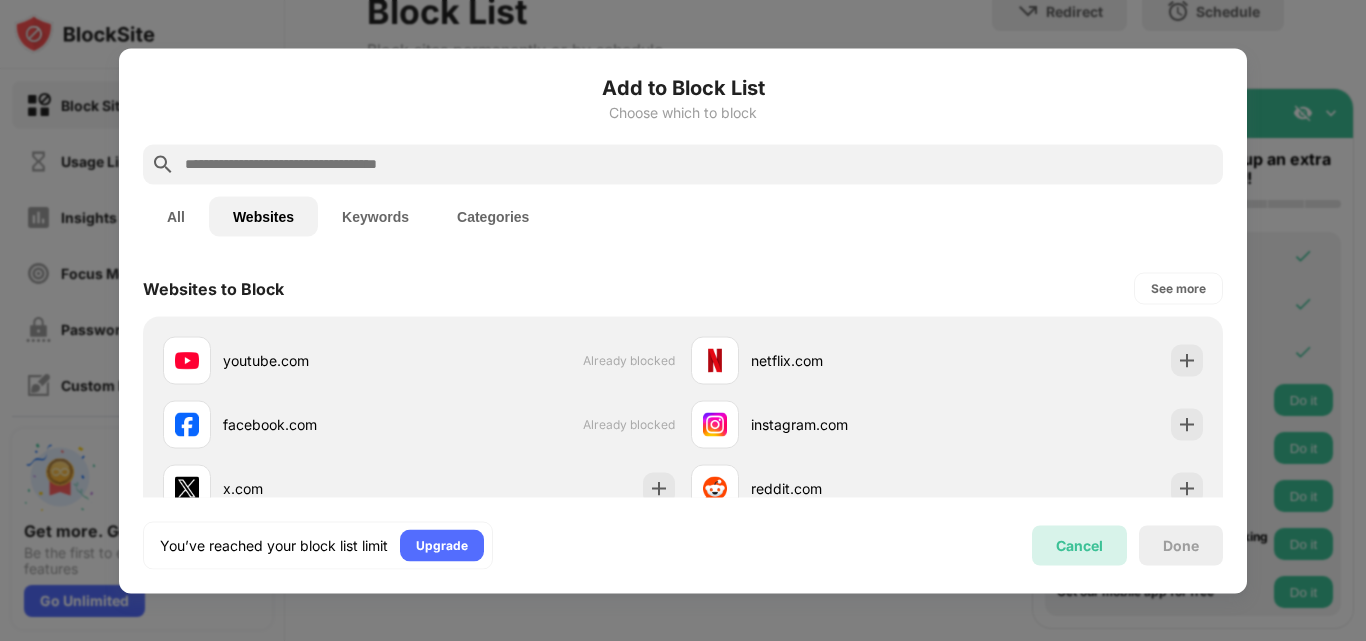click on "Cancel" at bounding box center [1079, 545] 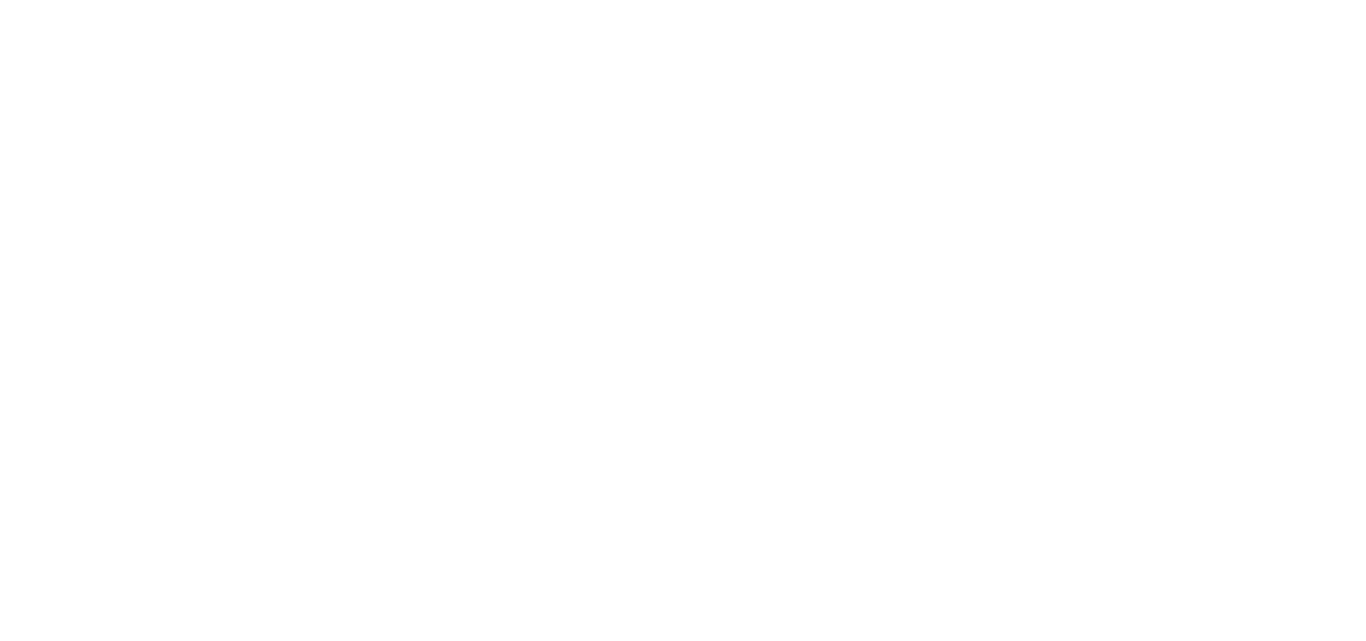 scroll, scrollTop: 0, scrollLeft: 0, axis: both 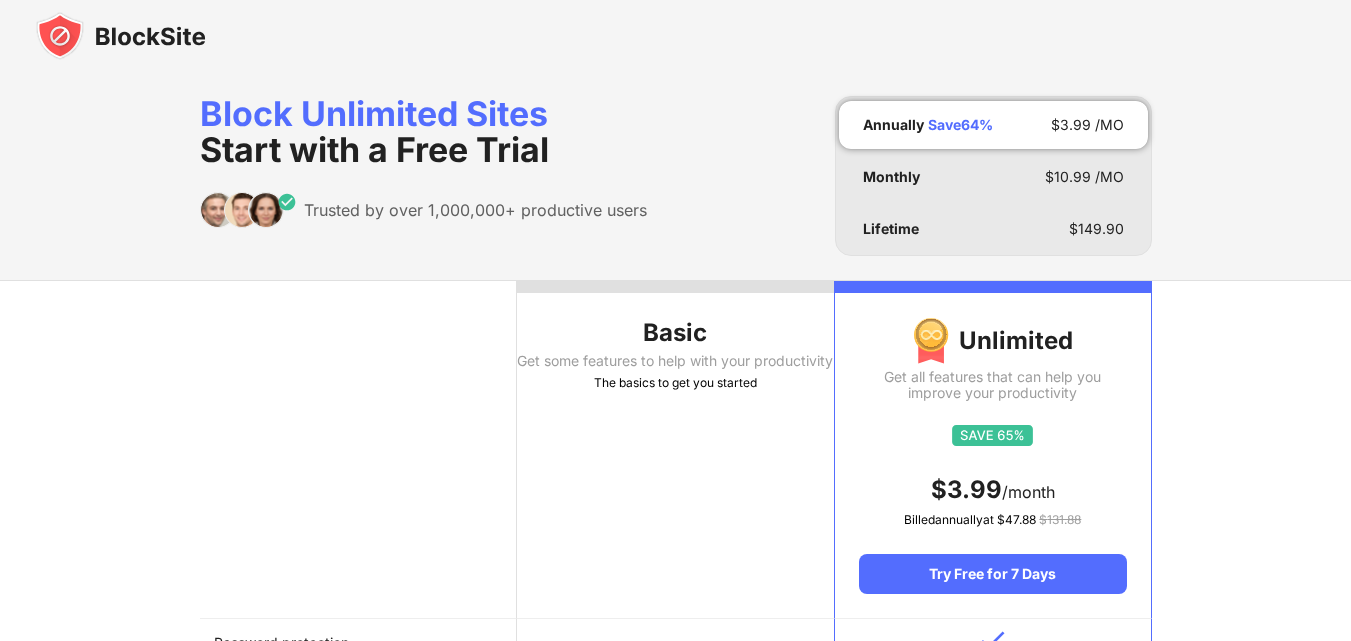 click on "Basic" at bounding box center (675, 333) 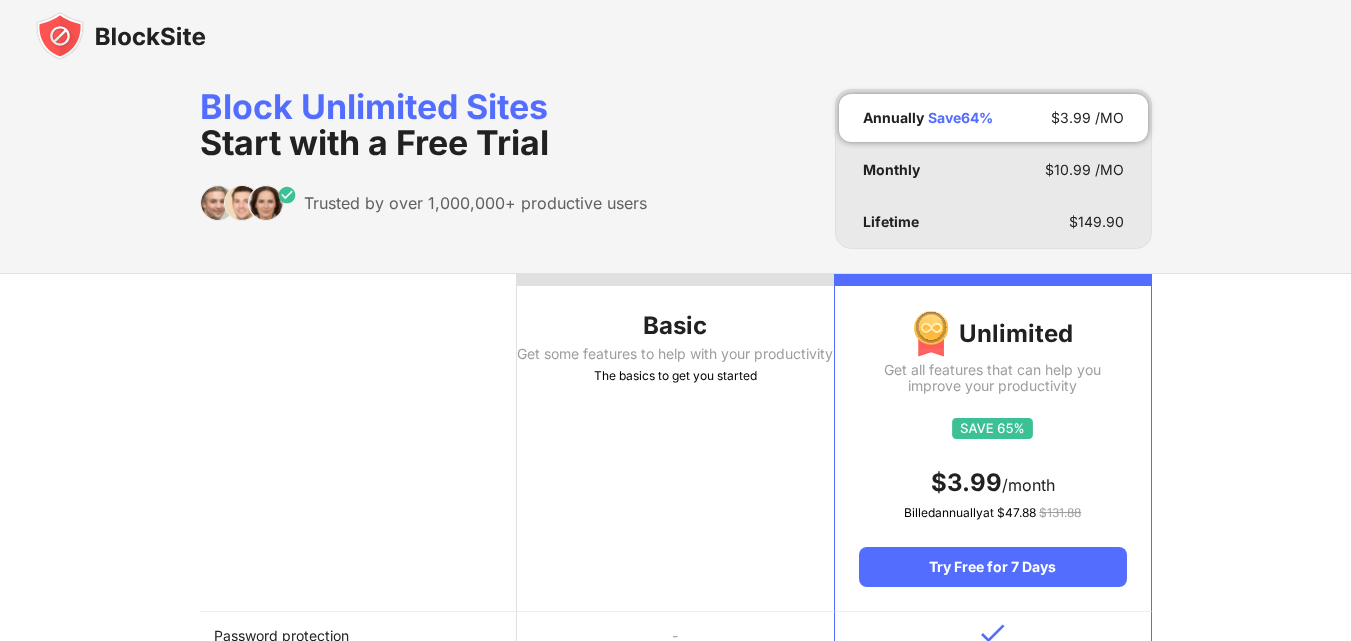 scroll, scrollTop: 0, scrollLeft: 0, axis: both 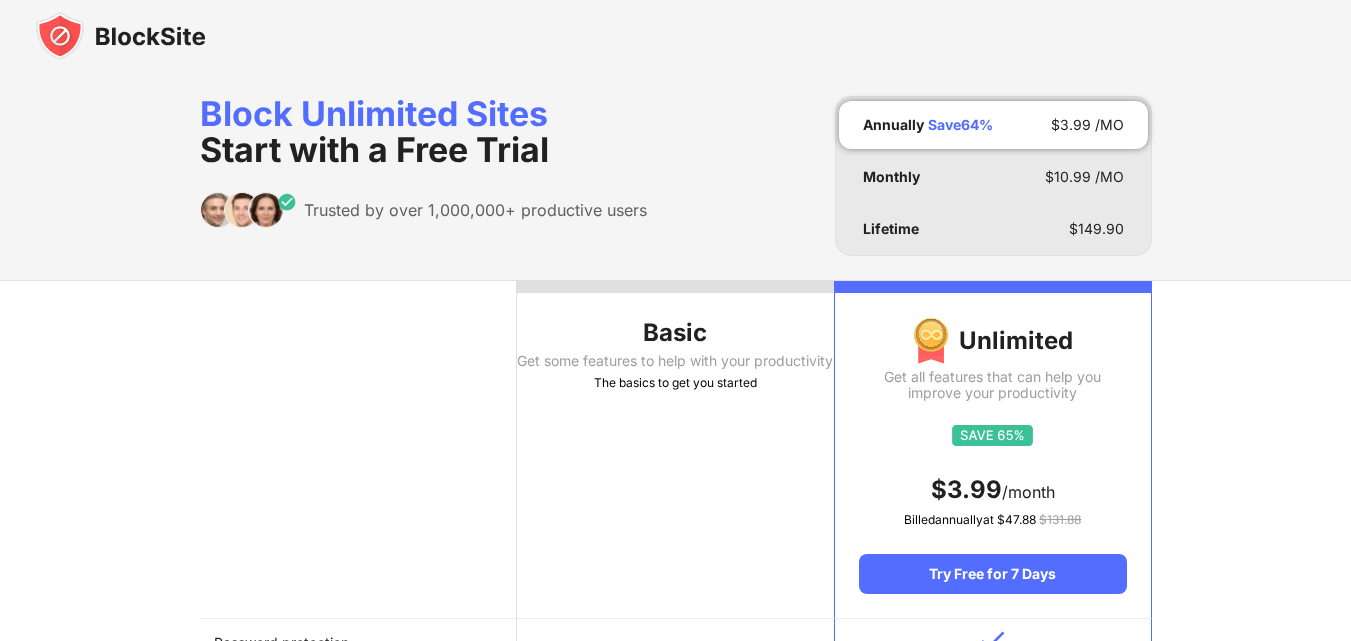 click on "Block Unlimited Sites Start with a Free Trial Trusted by over 1,000,000+ productive users Annually Save  64 % $ 3.99 /MO Monthly $ 10.99 /MO Lifetime $ 149.90 Basic Get some features to help with your productivity The basics to get you started Unlimited Get all features that can help you improve your productivity $ 3.99 /month Billed  annually  at   $ 47.88   $ 131.88 Try Free for 7 Days Password protection   - Number of items in block list   limited Unlimited Uninstall protection   - Custom block page   - Category blocking   1 Unlimited Insights   Limited Silence Slack notifications   NEW - Ads free   - Priority support   NEW - Schedule   Redirect blocked page   Focus mode   Block by words   The basics to get you started $ 3.99 /month Billed  annually  at  $ 47.88   $ 131.88 Try Free for 7 Days Redeem your promotional discount Apply Leslie R. Warren Teacher "An excellent app that`s helped reduce my time on social media. My productivity has improved dramatically and I`m really impressed." Subscription FAQ" at bounding box center [675, 1061] 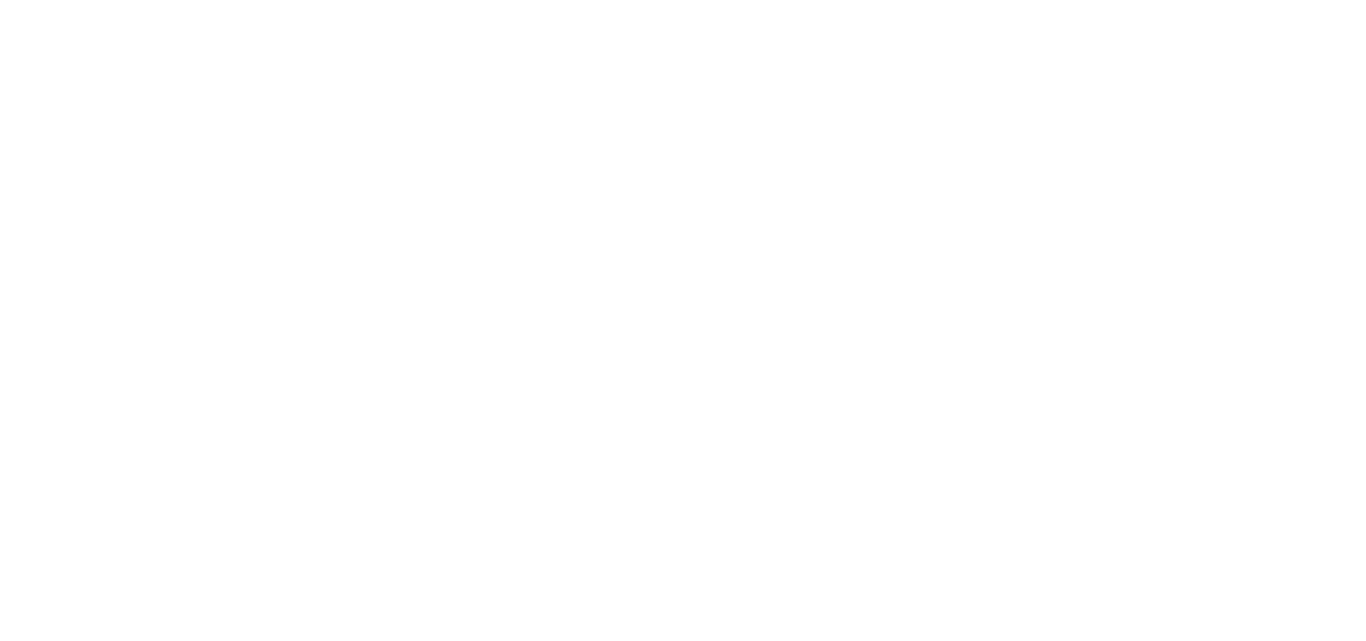 scroll, scrollTop: 0, scrollLeft: 0, axis: both 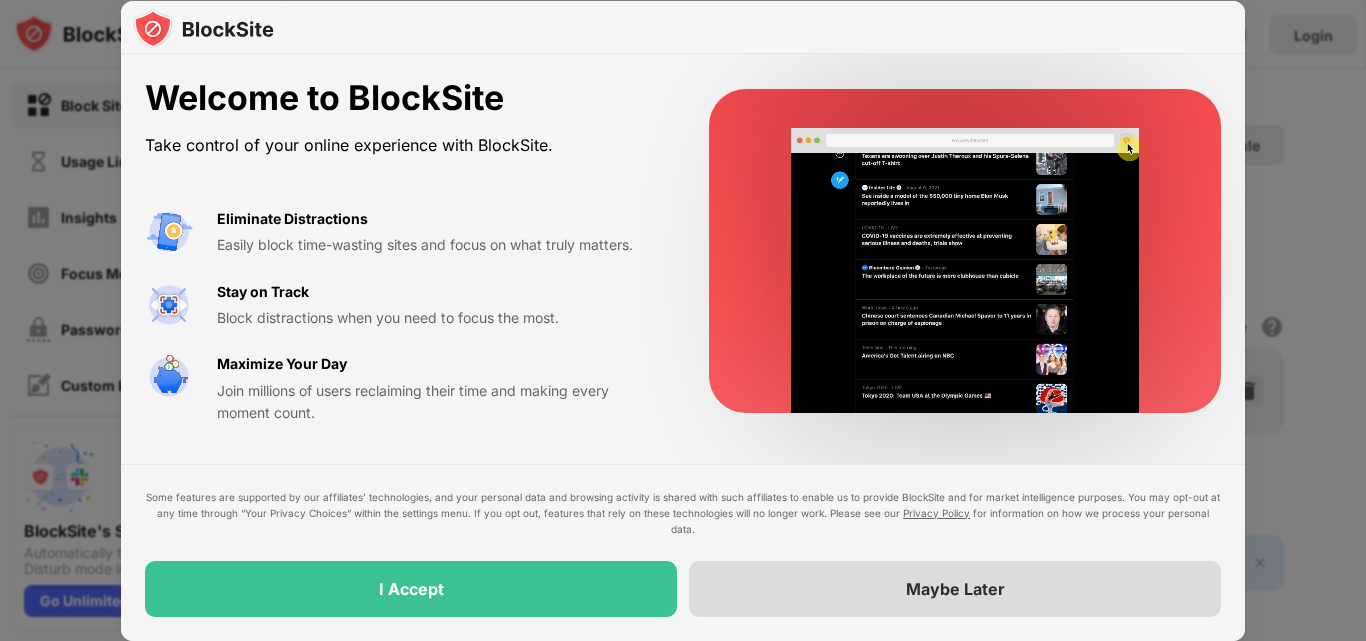 click on "I Accept" at bounding box center [411, 589] 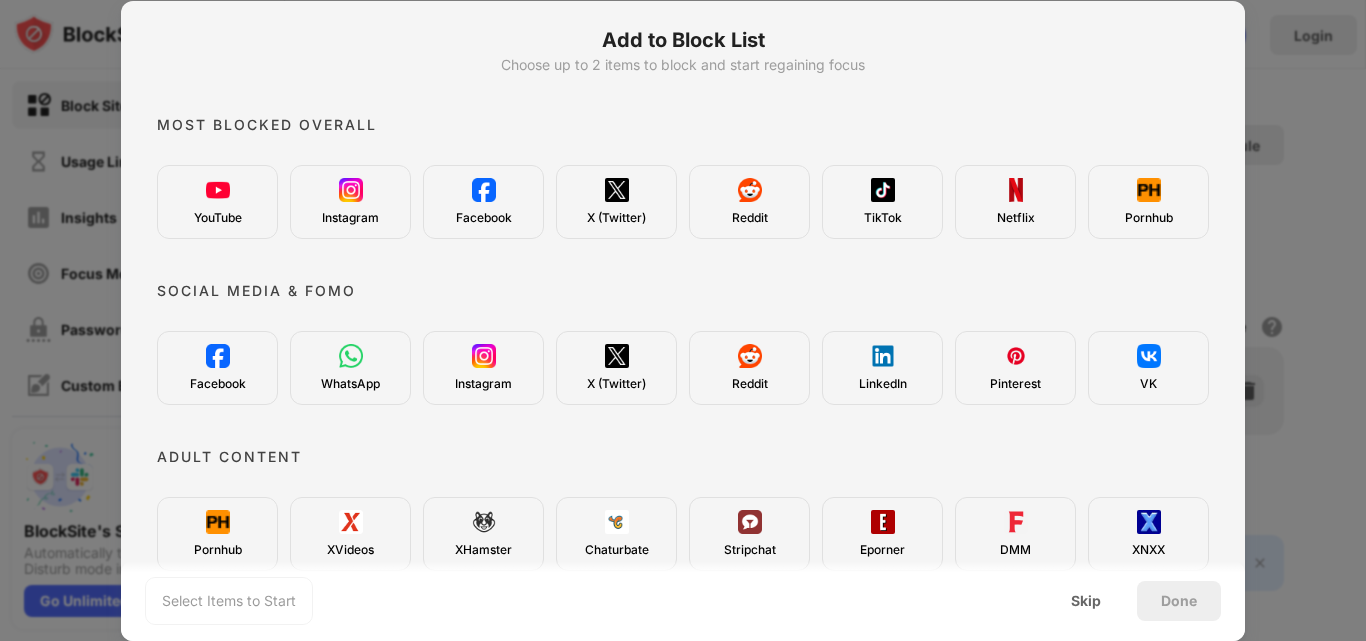 click on "Facebook" at bounding box center (217, 368) 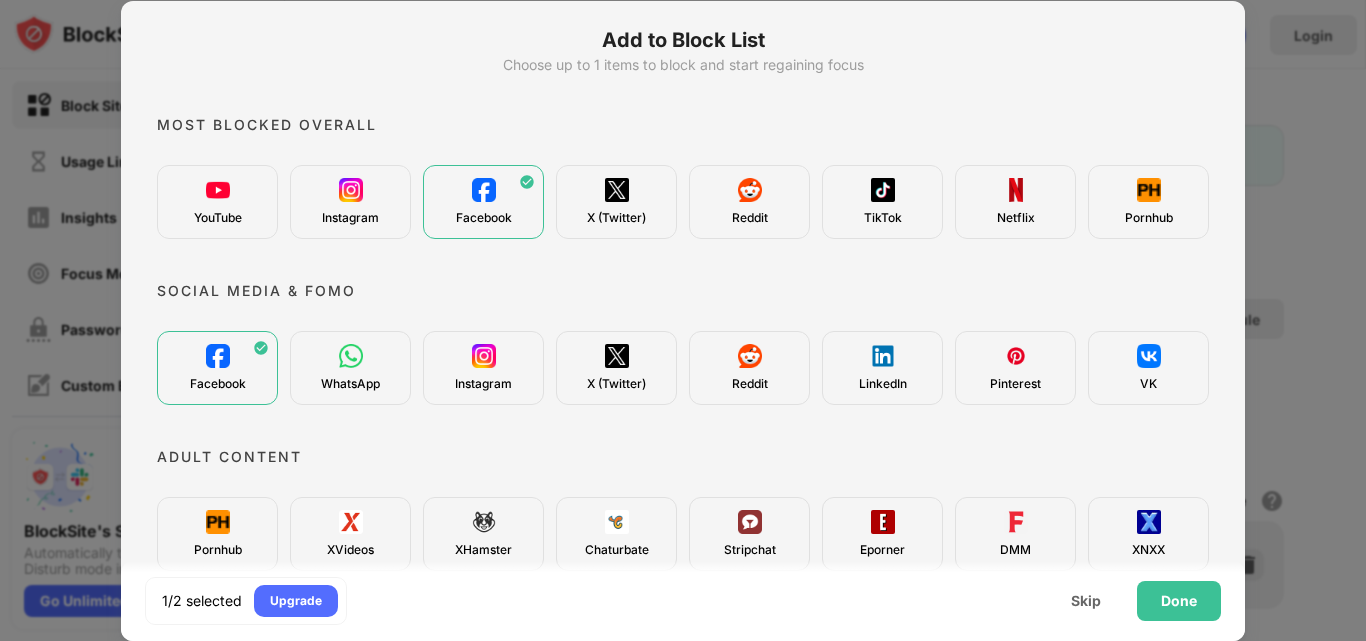scroll, scrollTop: 0, scrollLeft: 0, axis: both 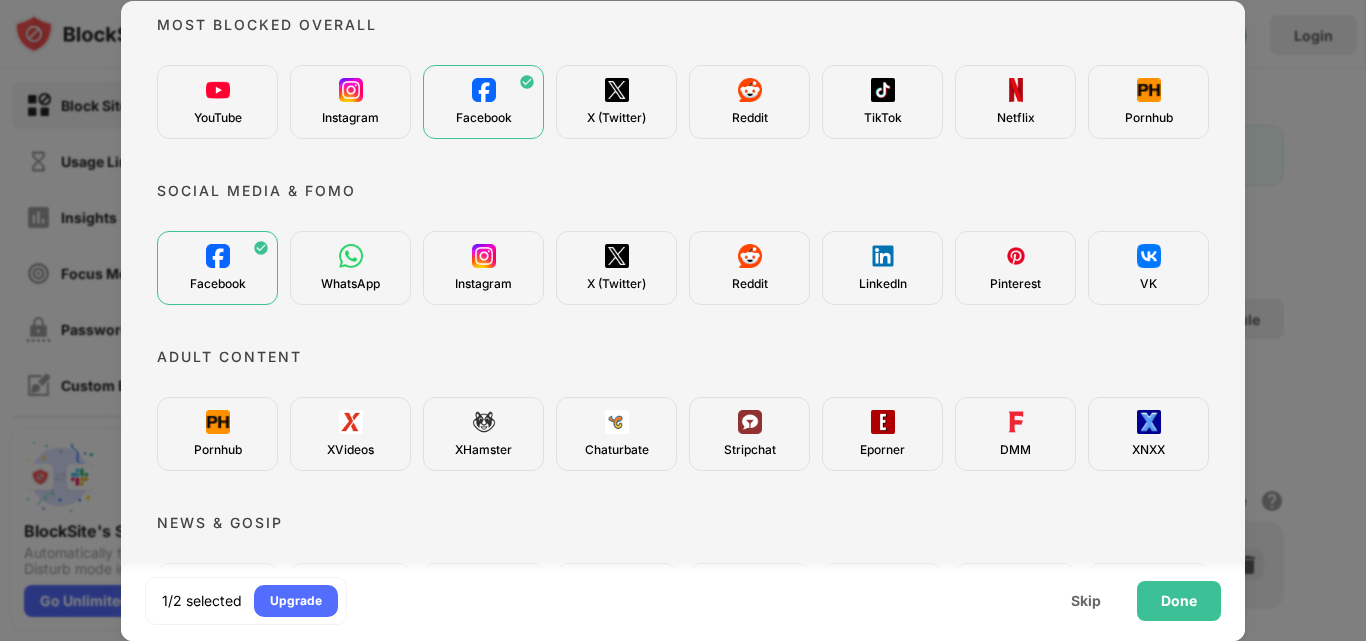 click on "TikTok" at bounding box center [883, 118] 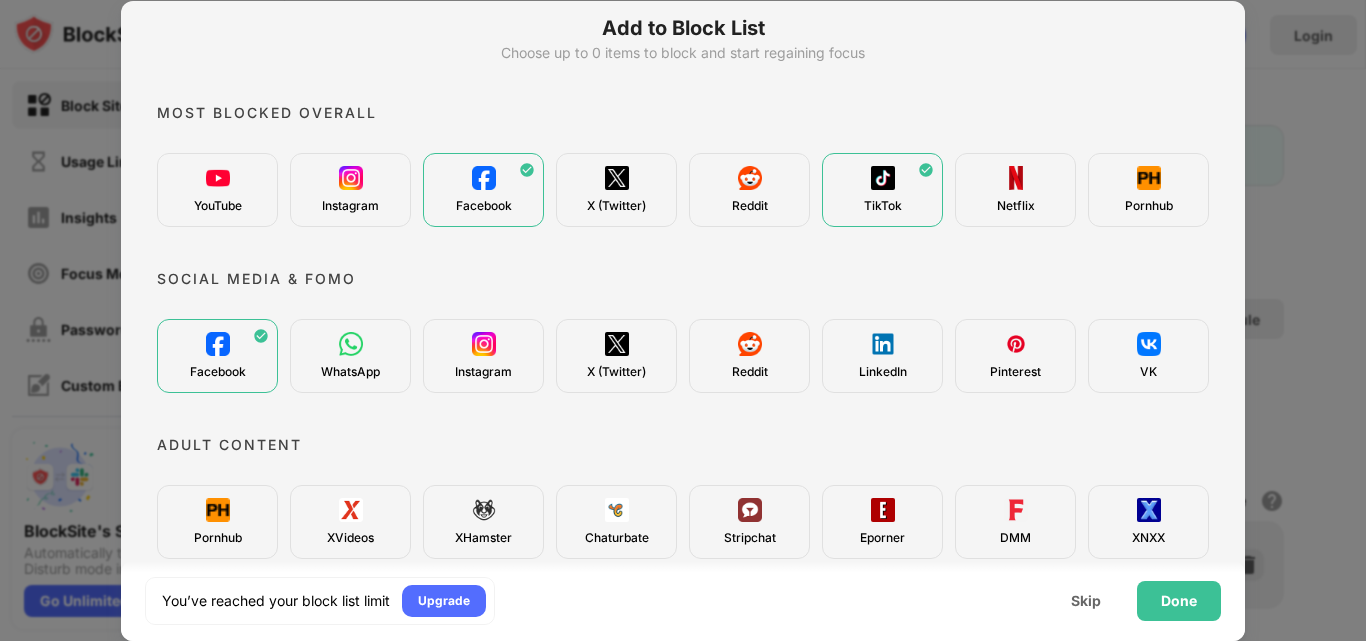 scroll, scrollTop: 0, scrollLeft: 0, axis: both 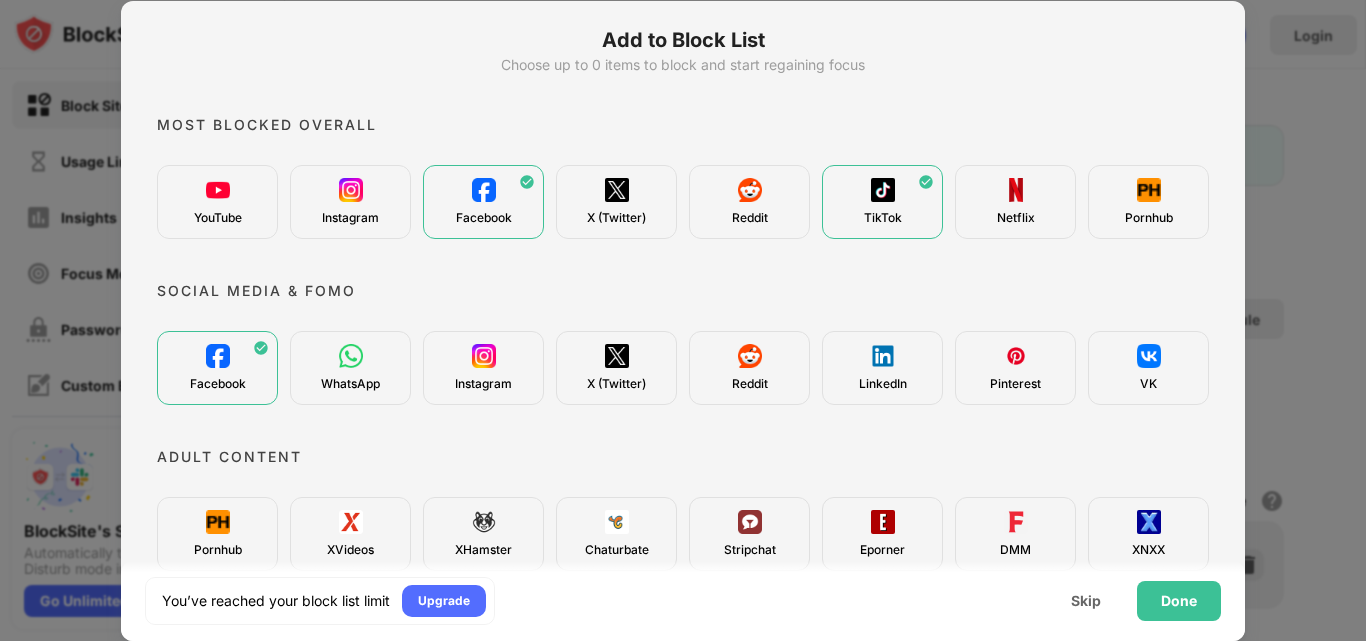 click at bounding box center (527, 182) 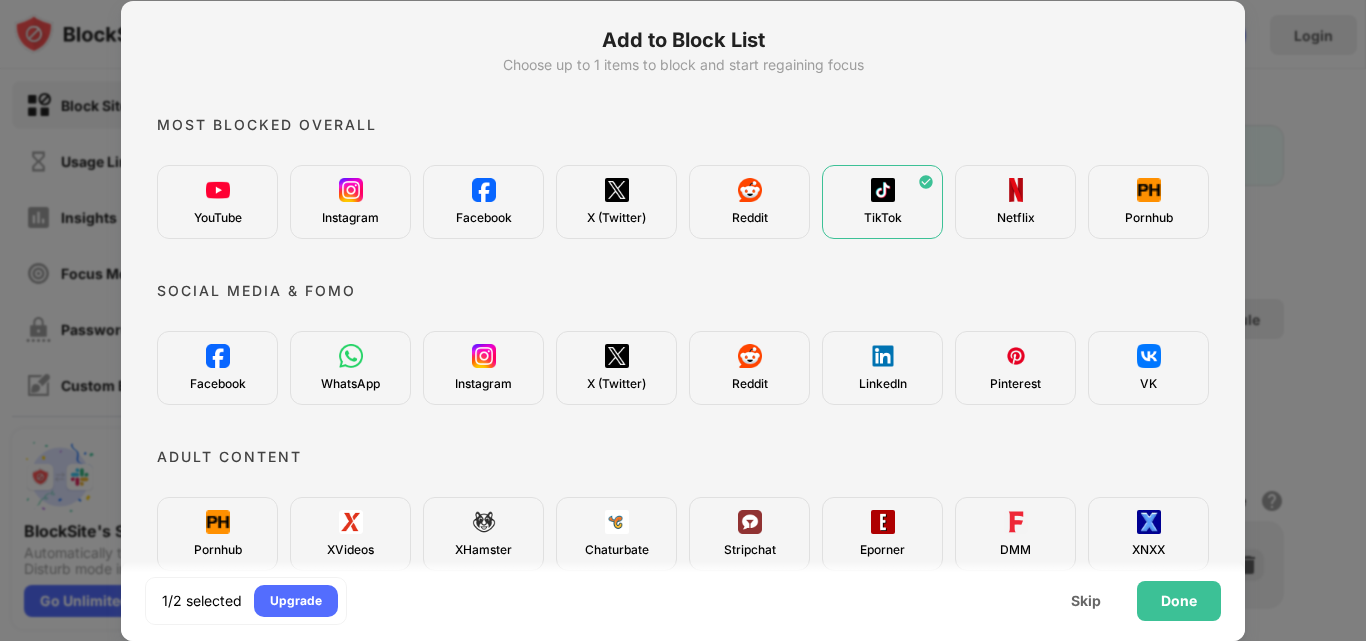 click on "Facebook" at bounding box center (483, 202) 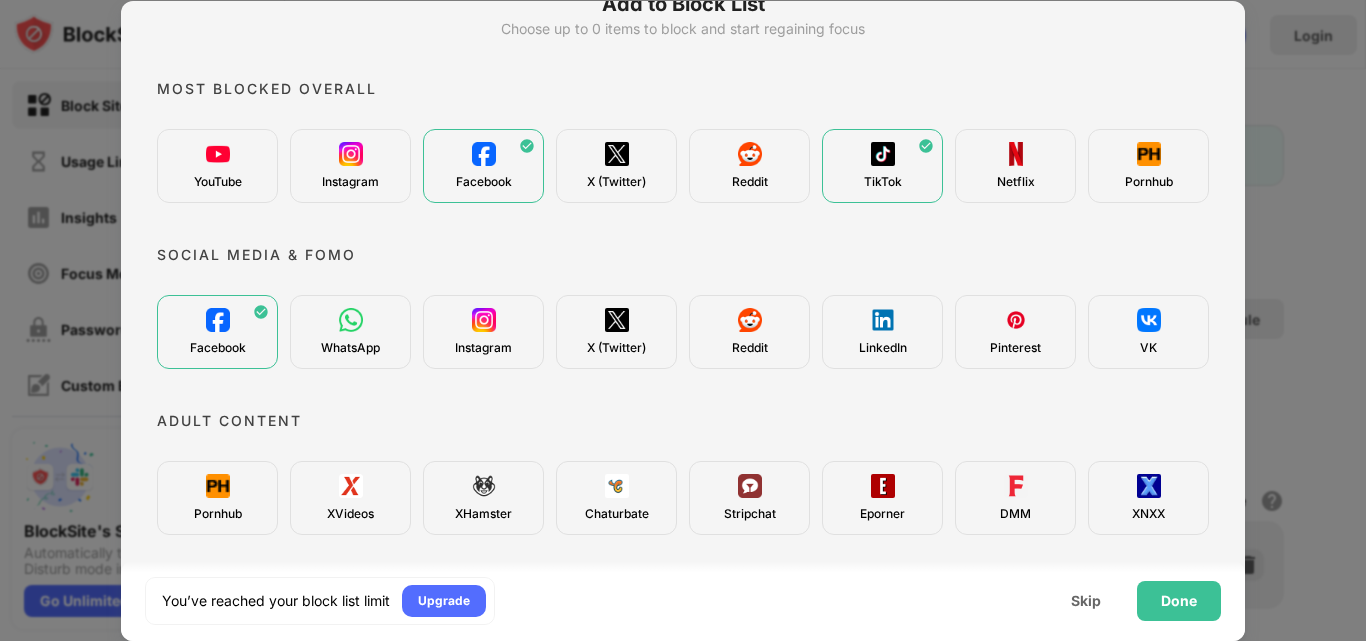 scroll, scrollTop: 0, scrollLeft: 0, axis: both 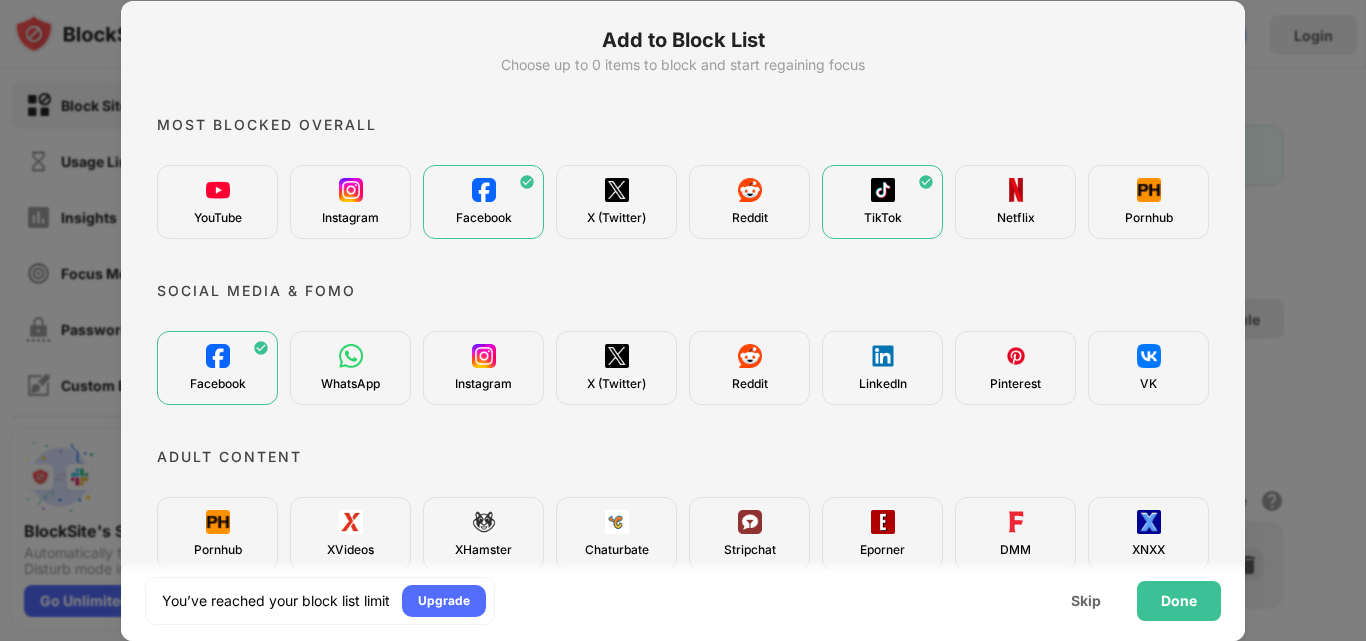 click on "Facebook" at bounding box center (483, 202) 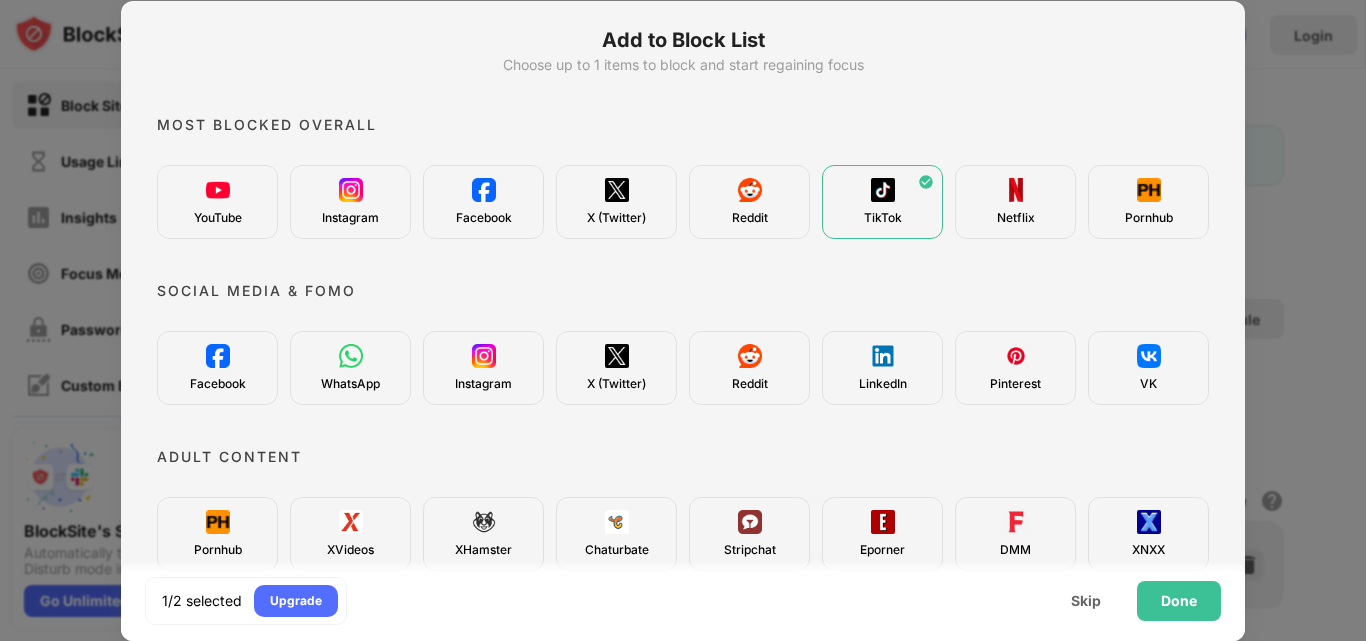 click on "YouTube" at bounding box center (217, 202) 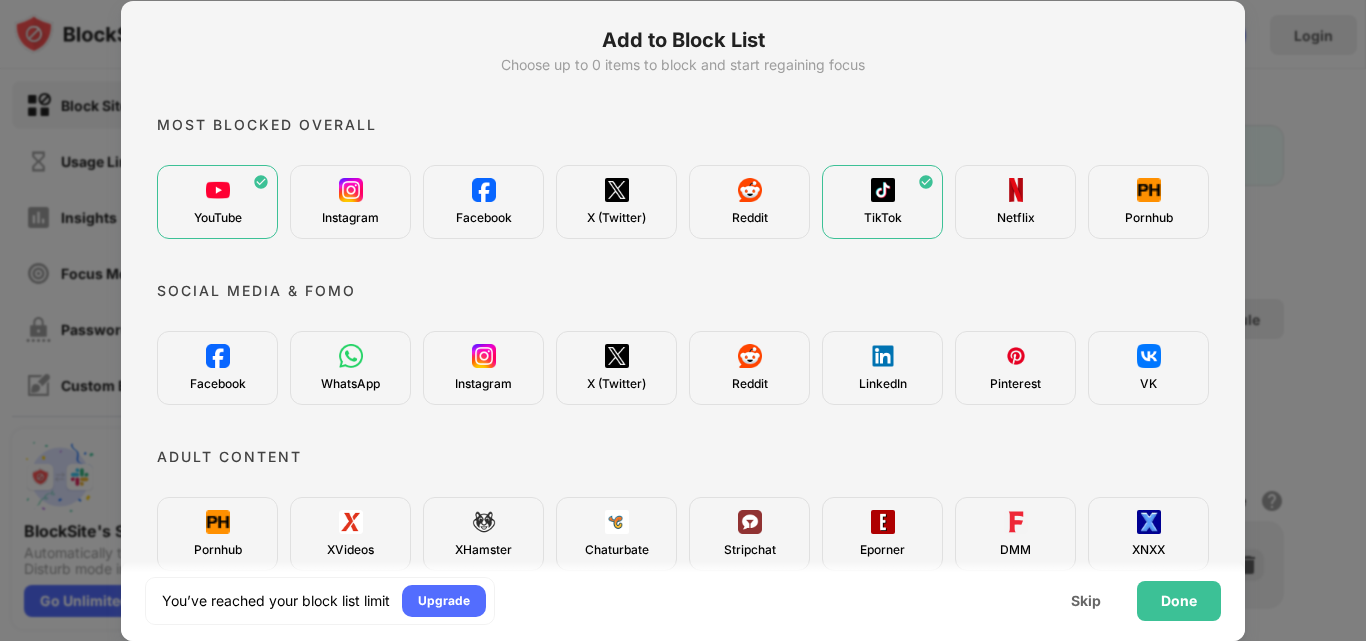 scroll, scrollTop: 200, scrollLeft: 0, axis: vertical 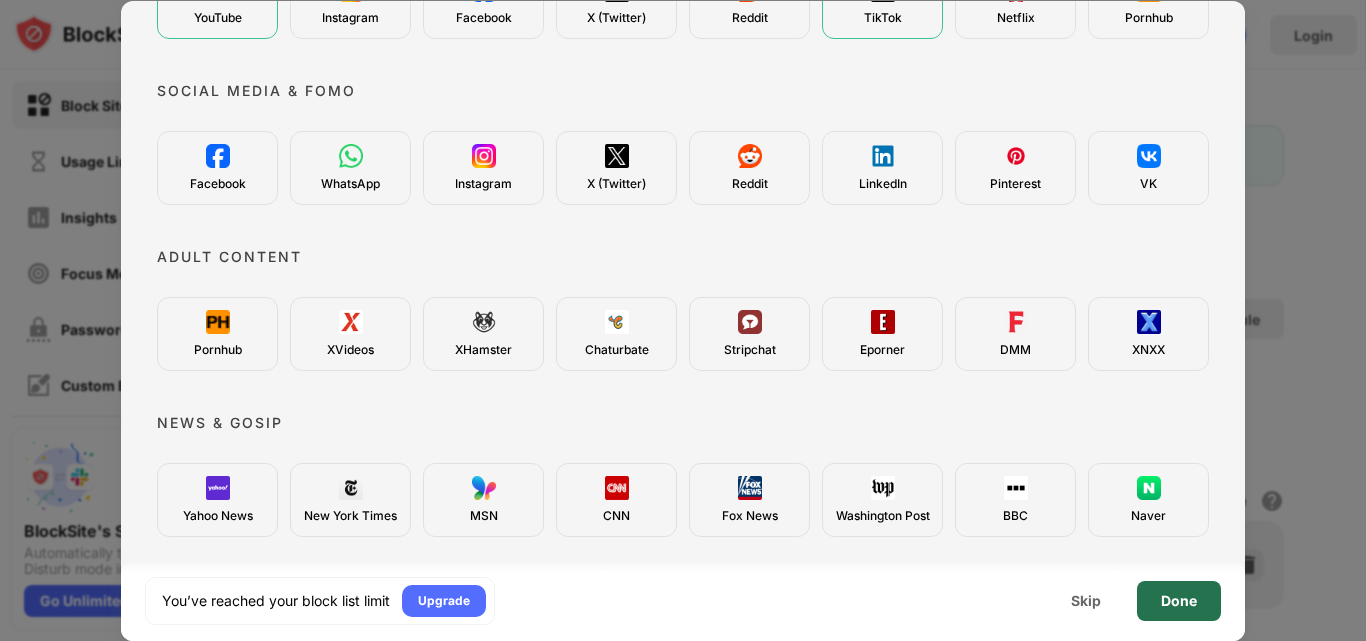 click on "Done" at bounding box center [1179, 601] 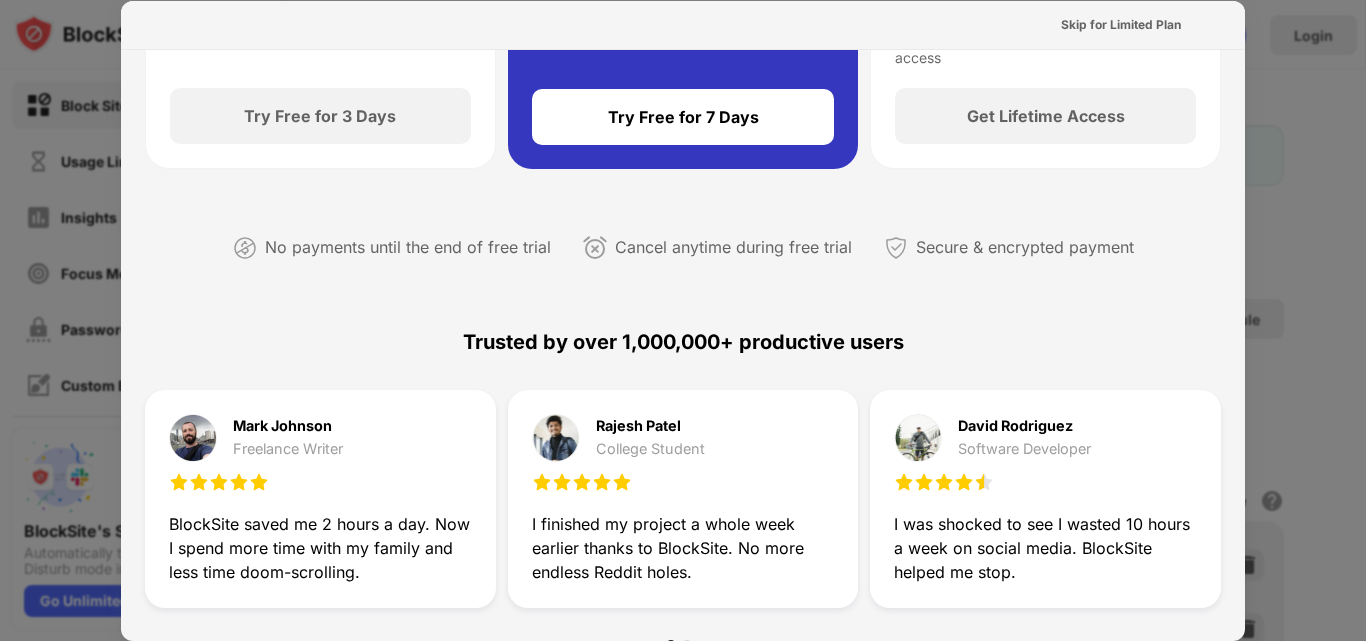 scroll, scrollTop: 0, scrollLeft: 0, axis: both 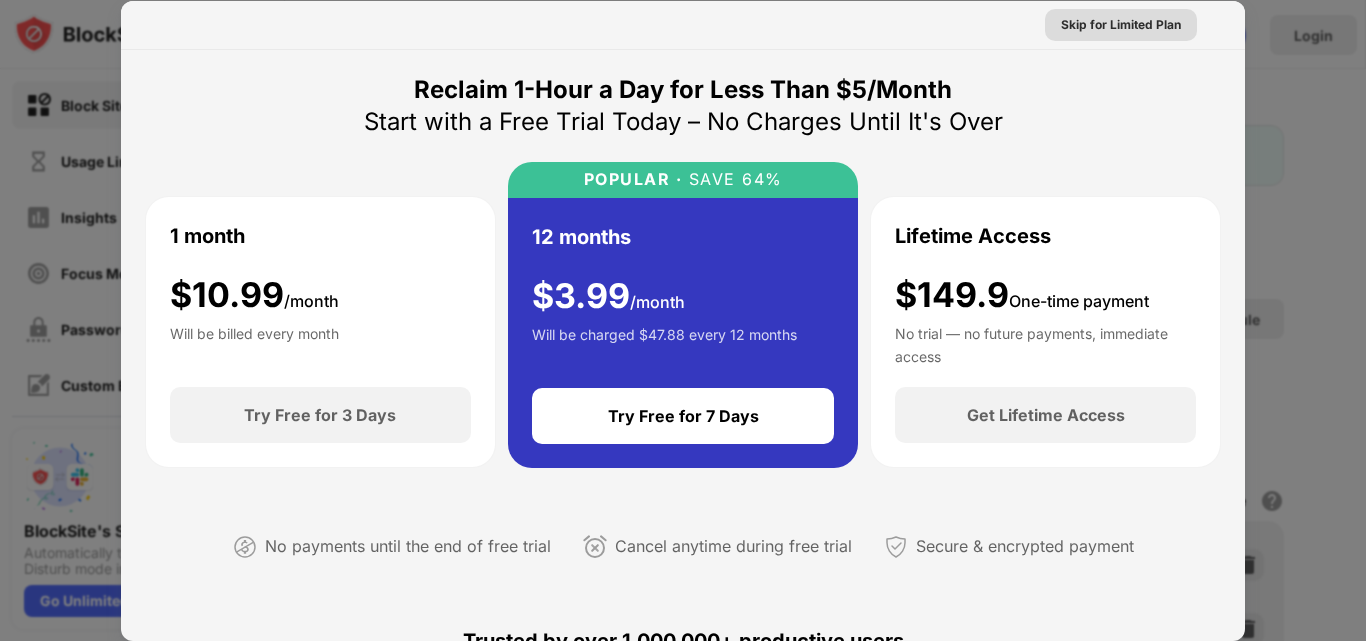 click on "Skip for Limited Plan" at bounding box center [1121, 25] 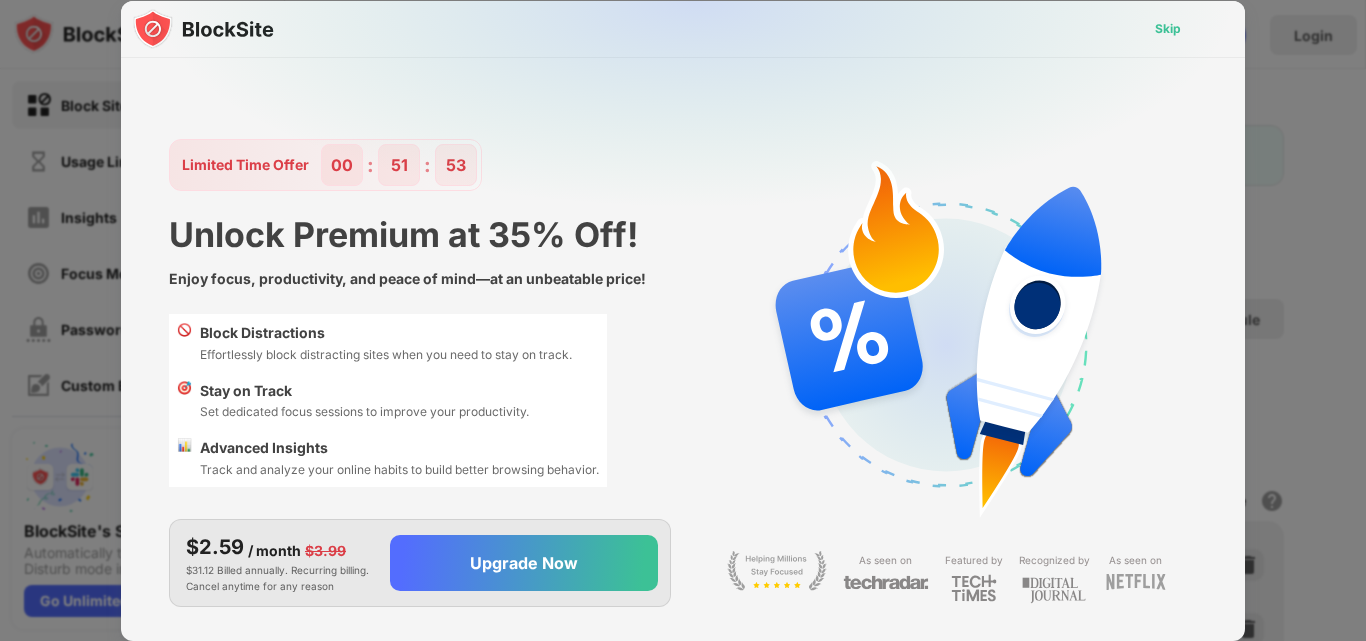 click on "Skip" at bounding box center (1168, 29) 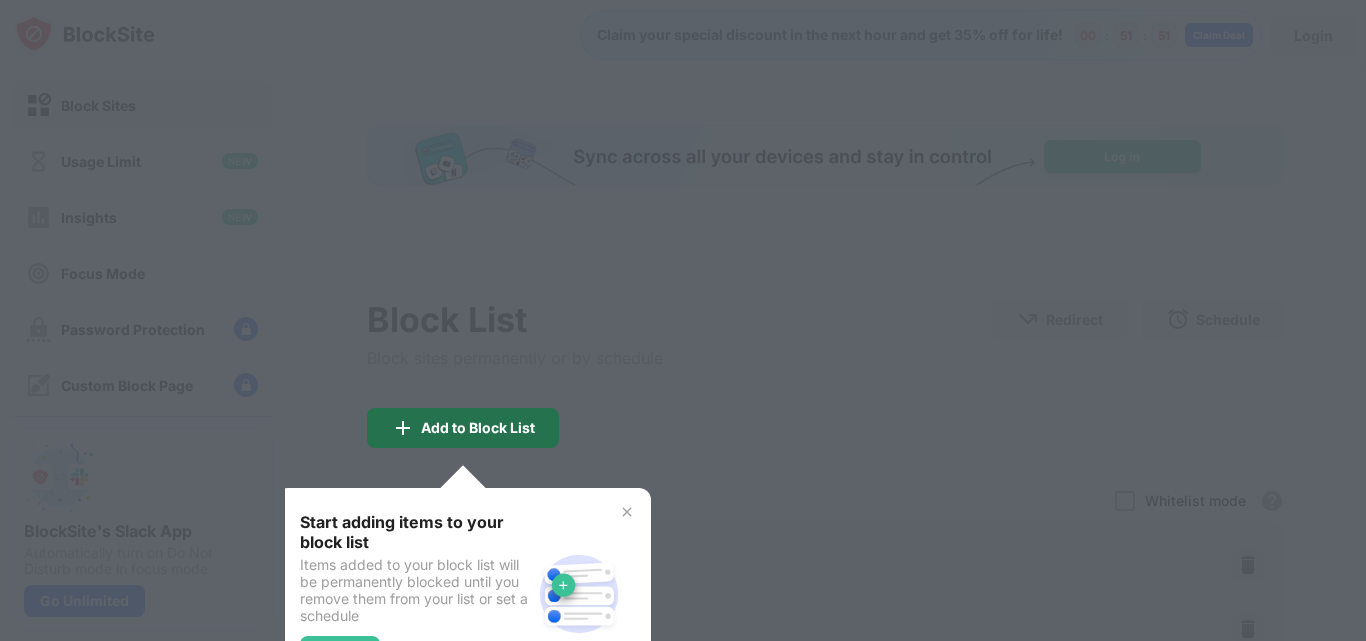 click on "Add to Block List" at bounding box center [463, 428] 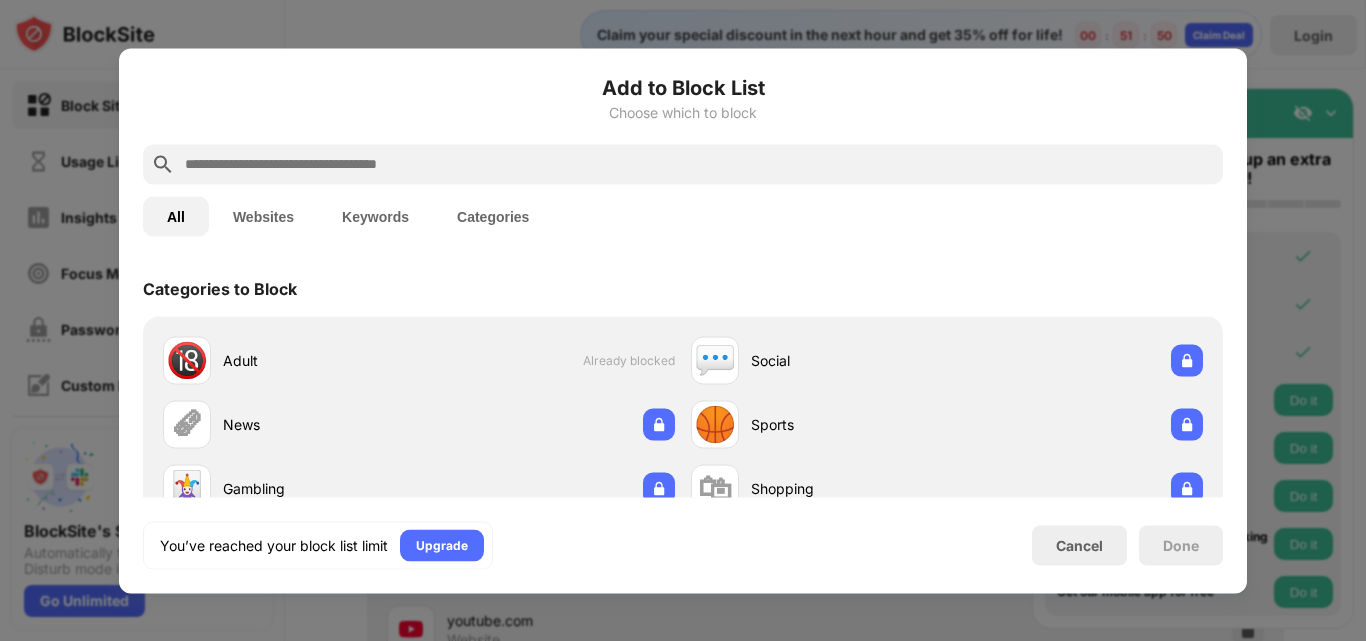 scroll, scrollTop: 0, scrollLeft: 0, axis: both 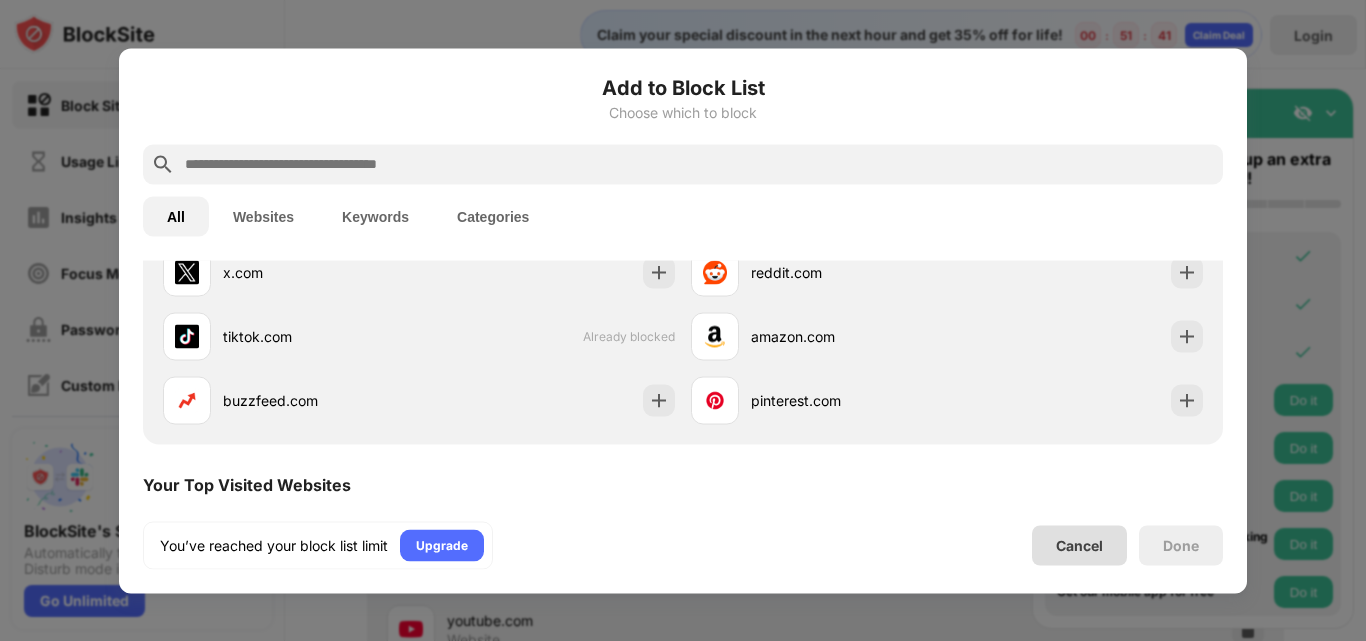 click on "Cancel" at bounding box center [1079, 545] 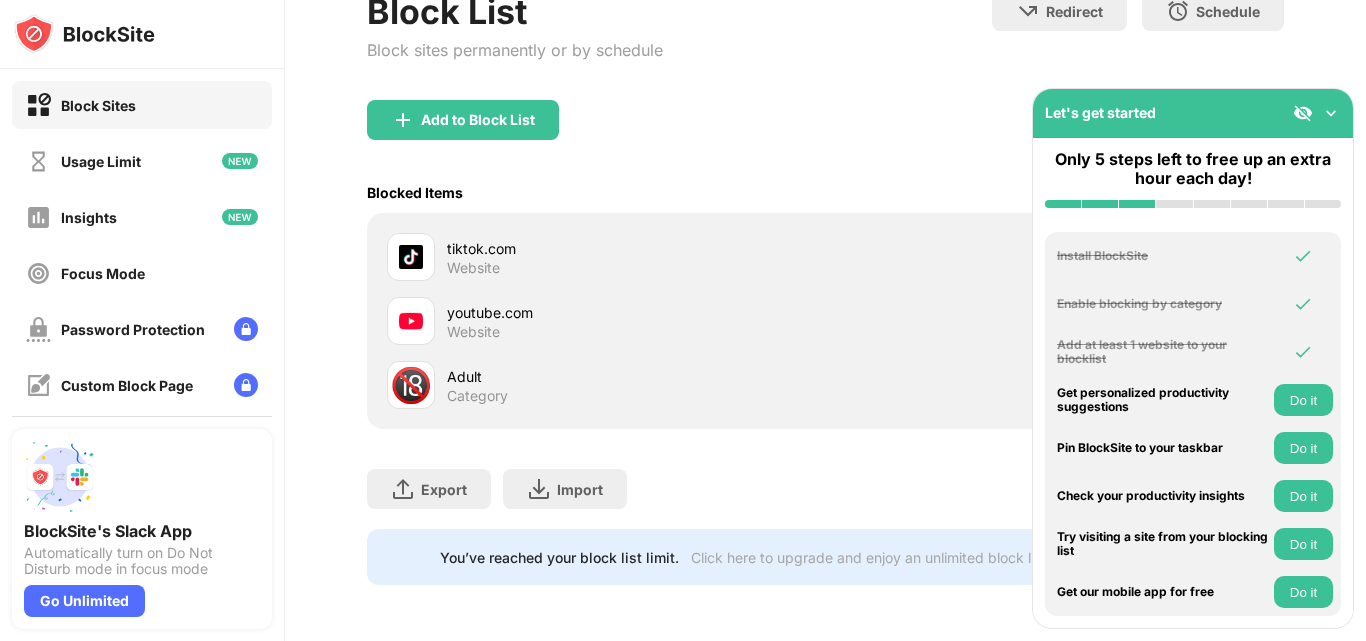 scroll, scrollTop: 0, scrollLeft: 0, axis: both 